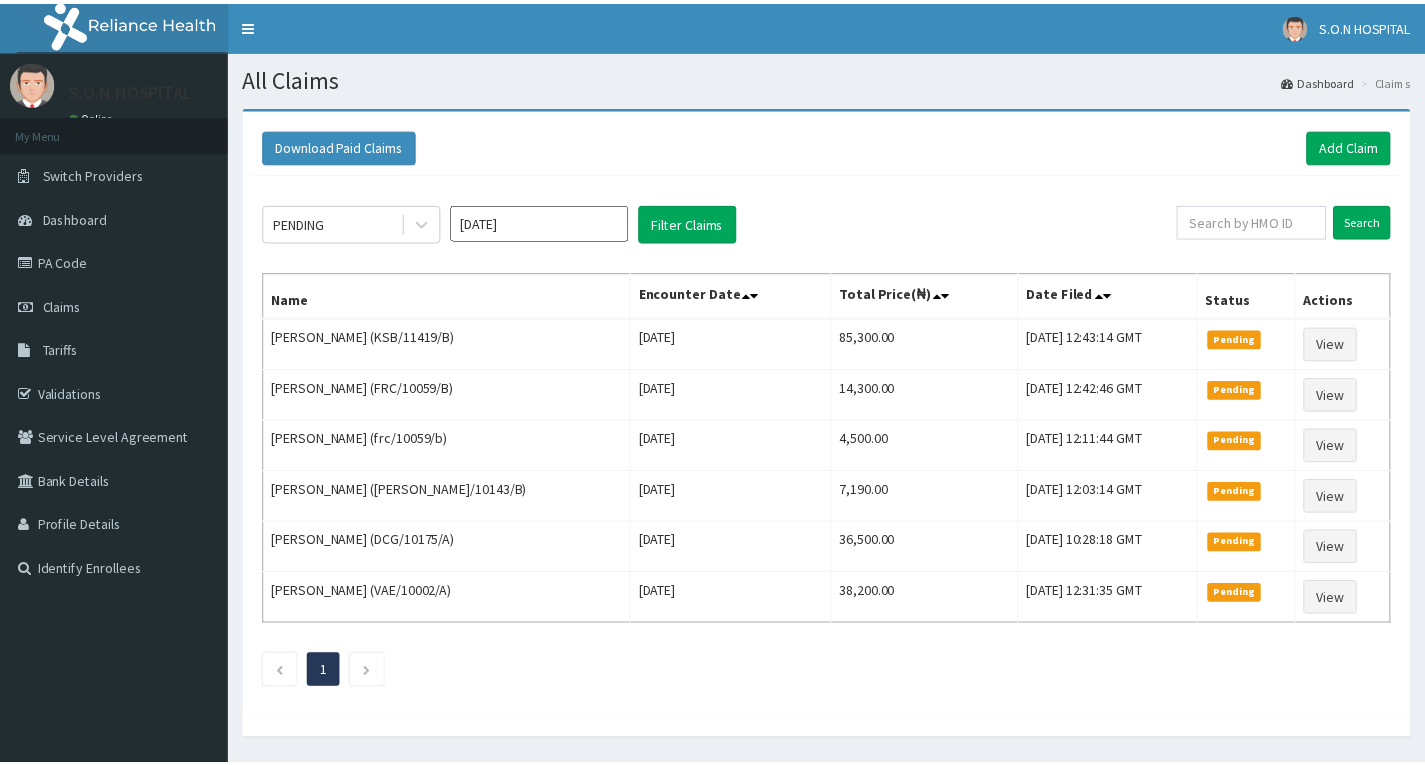 scroll, scrollTop: 0, scrollLeft: 0, axis: both 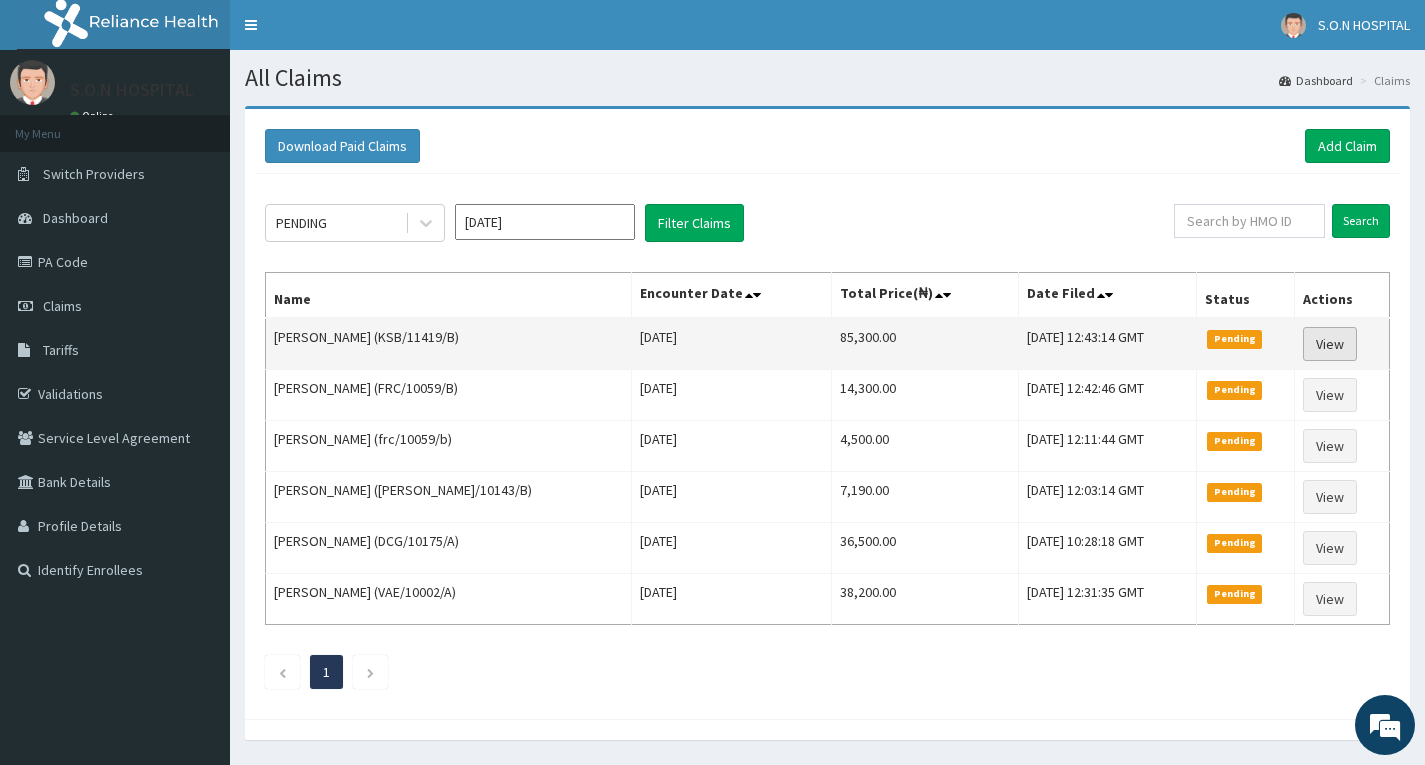 click on "View" at bounding box center [1330, 344] 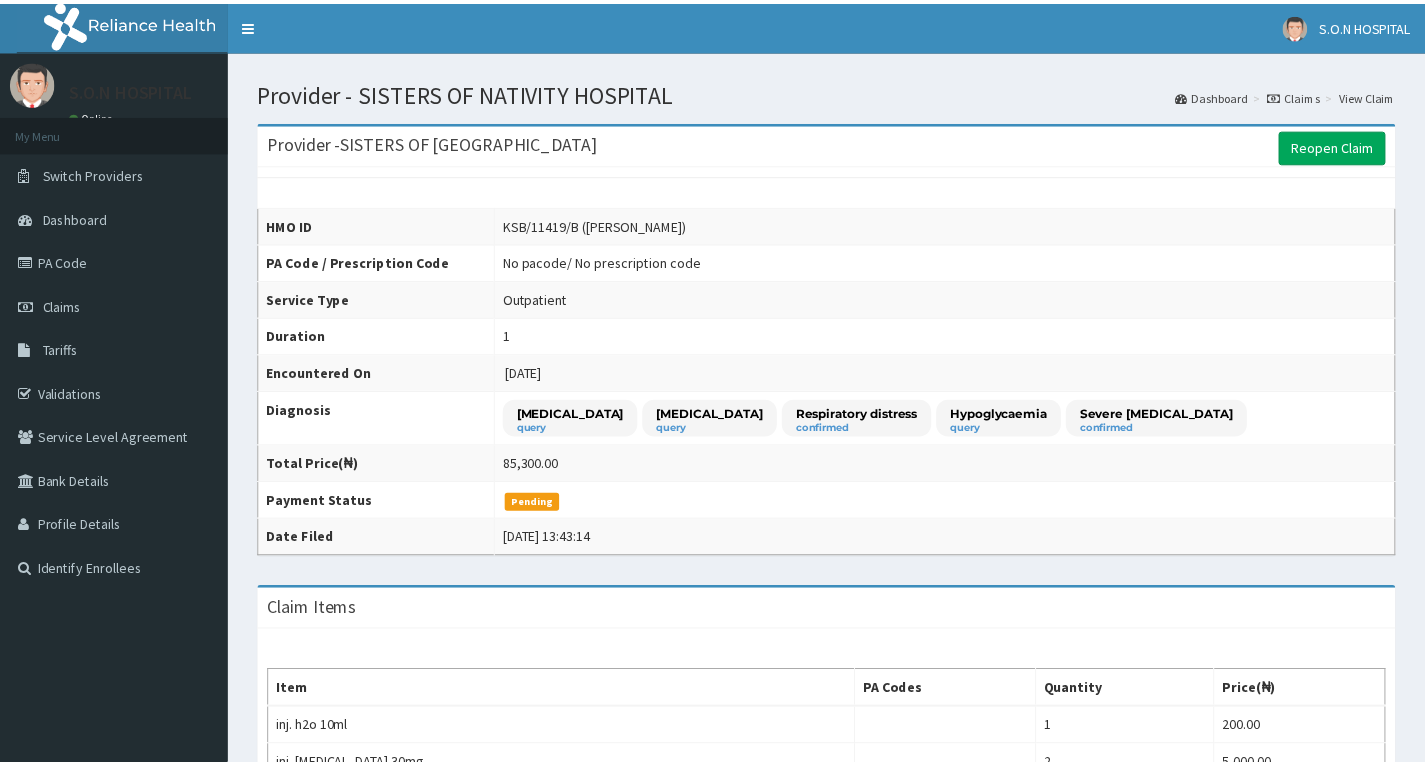 scroll, scrollTop: 0, scrollLeft: 0, axis: both 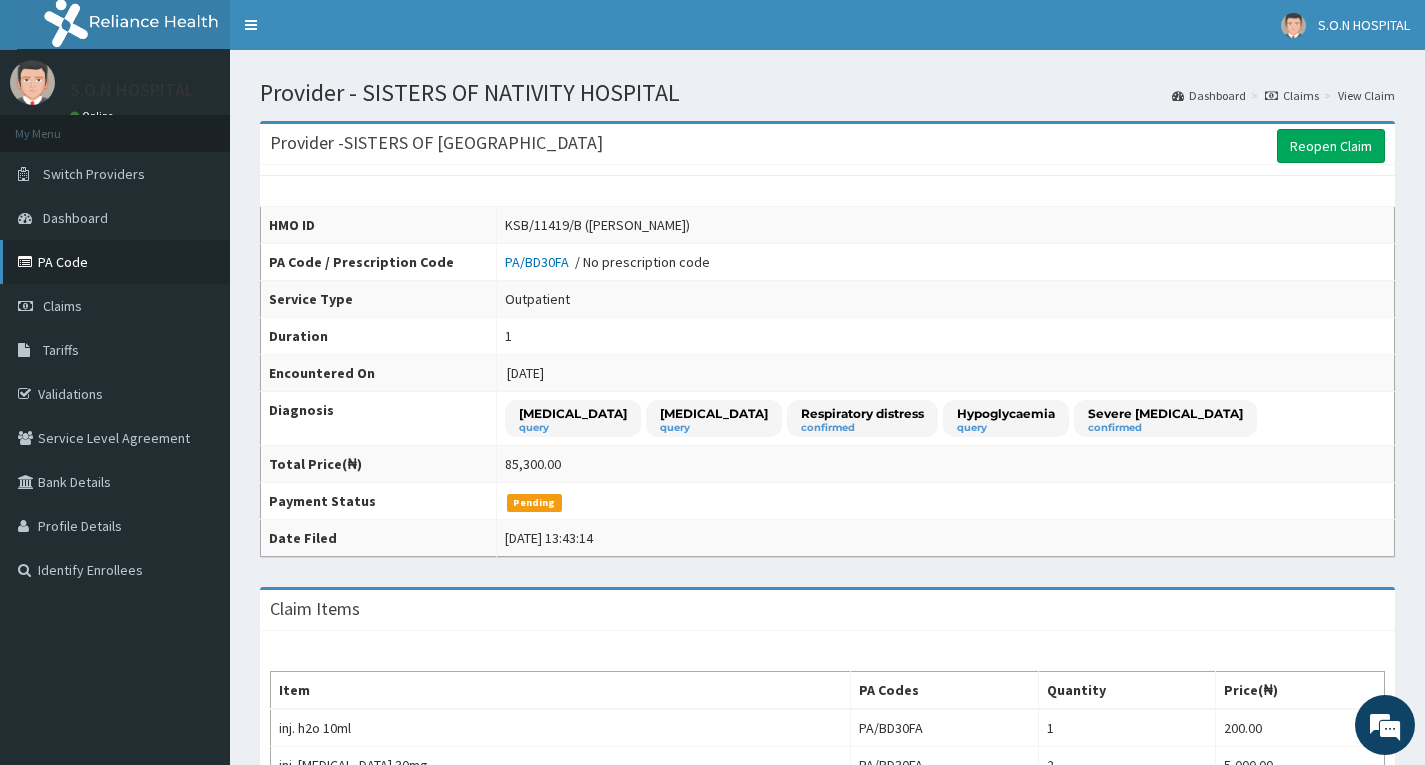 click on "PA Code" at bounding box center [115, 262] 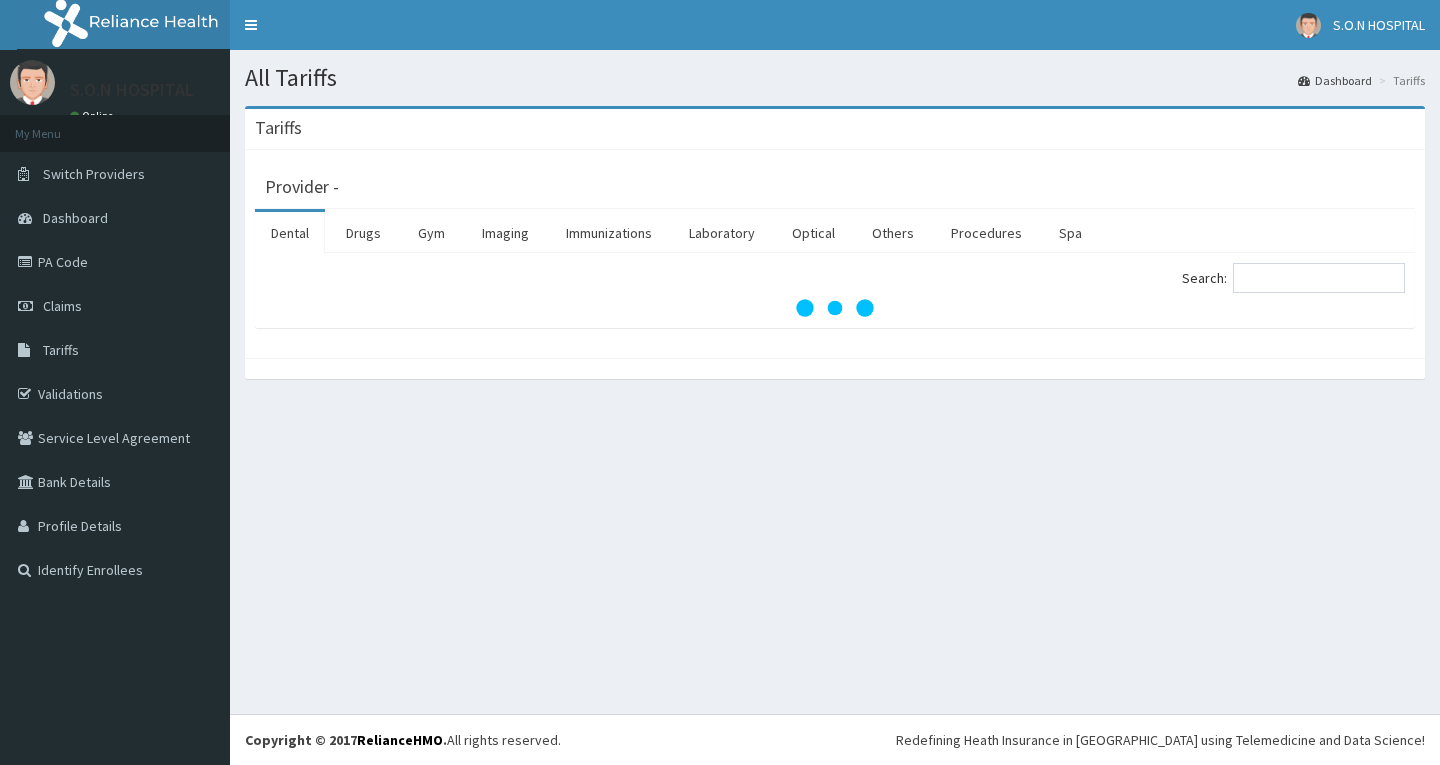 scroll, scrollTop: 0, scrollLeft: 0, axis: both 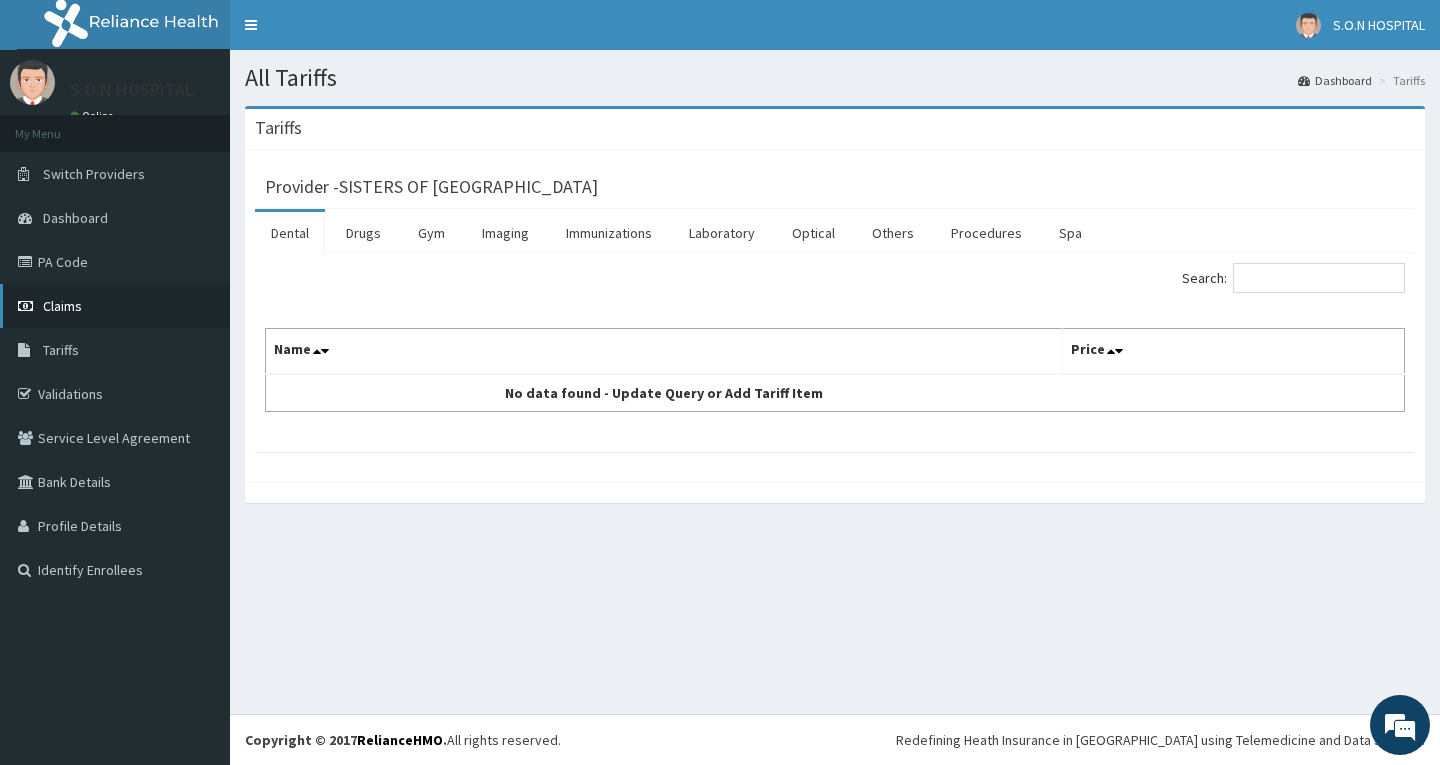 click on "Claims" at bounding box center [62, 306] 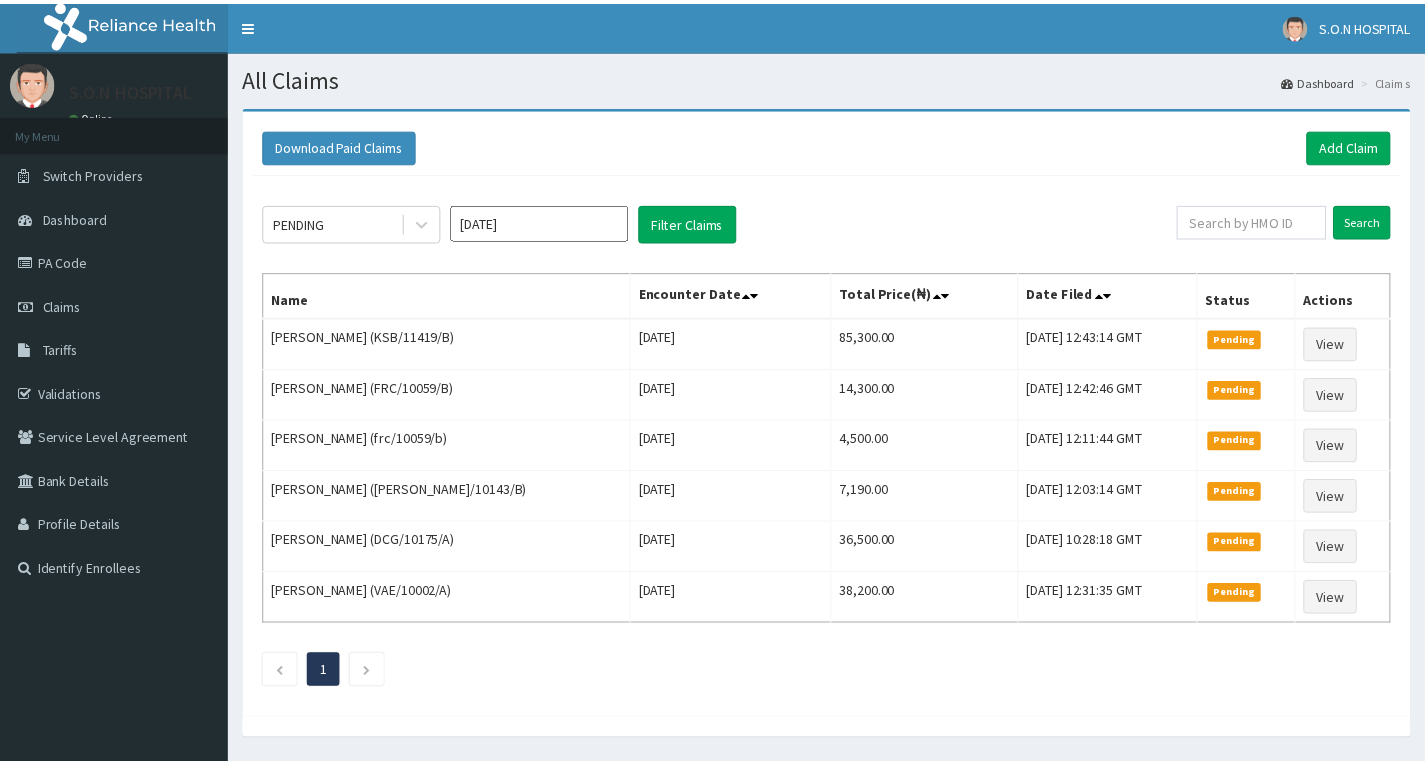 scroll, scrollTop: 0, scrollLeft: 0, axis: both 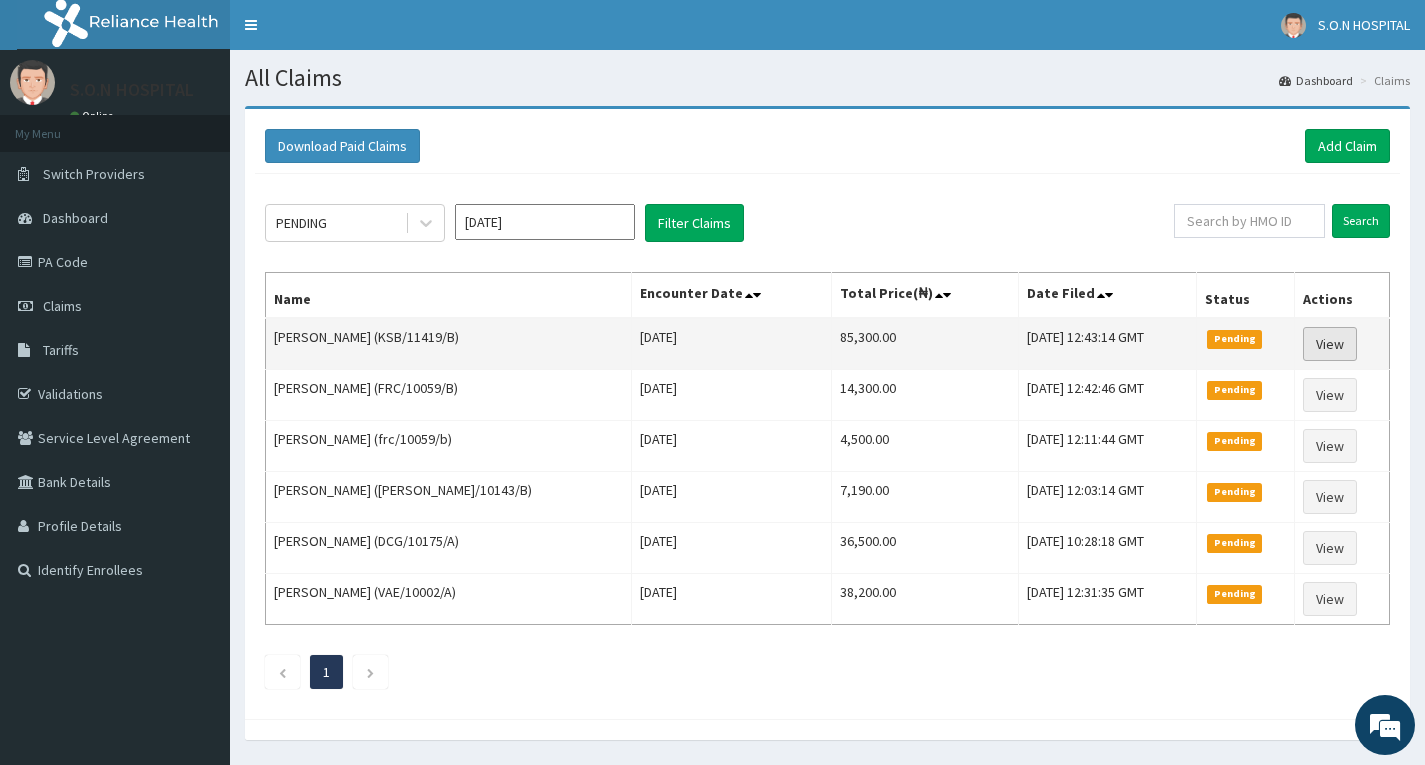 click on "View" at bounding box center [1330, 344] 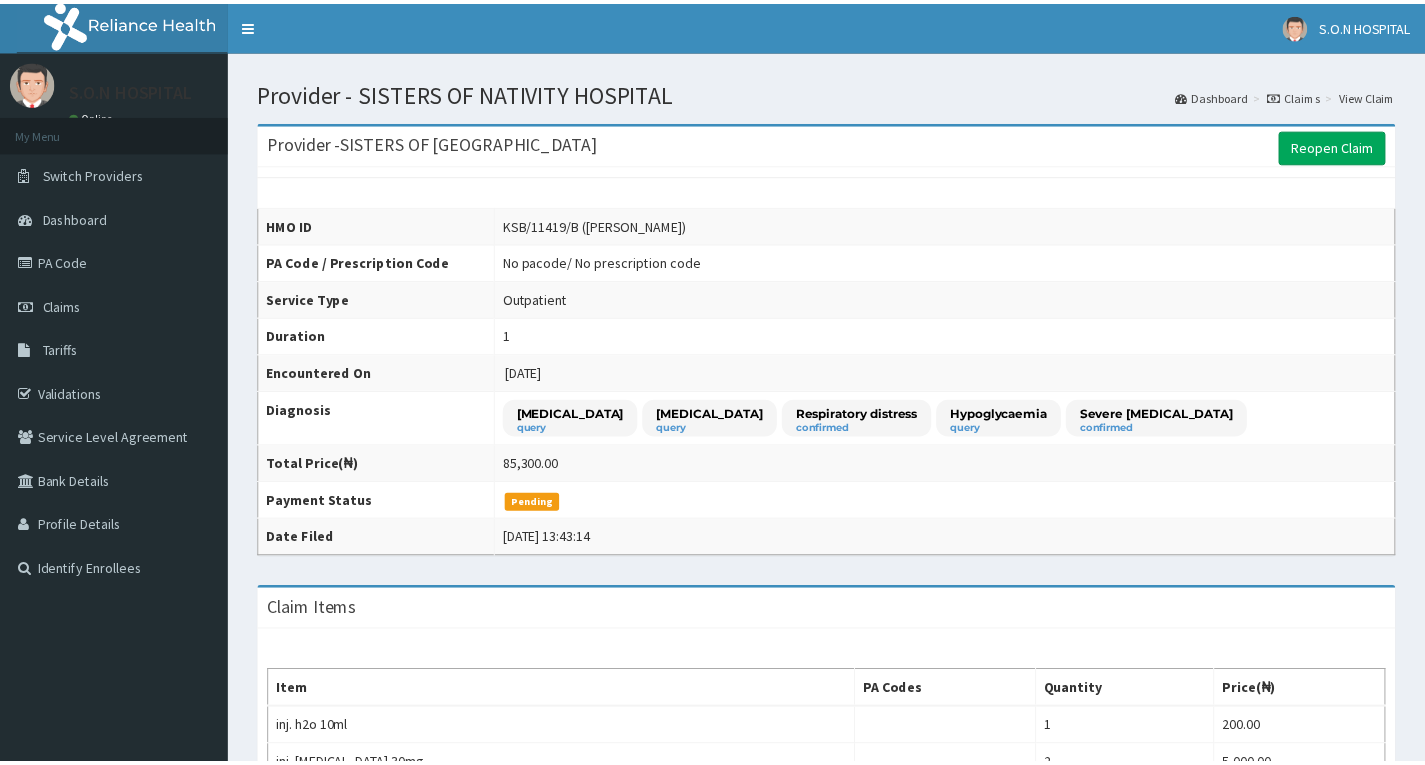 scroll, scrollTop: 0, scrollLeft: 0, axis: both 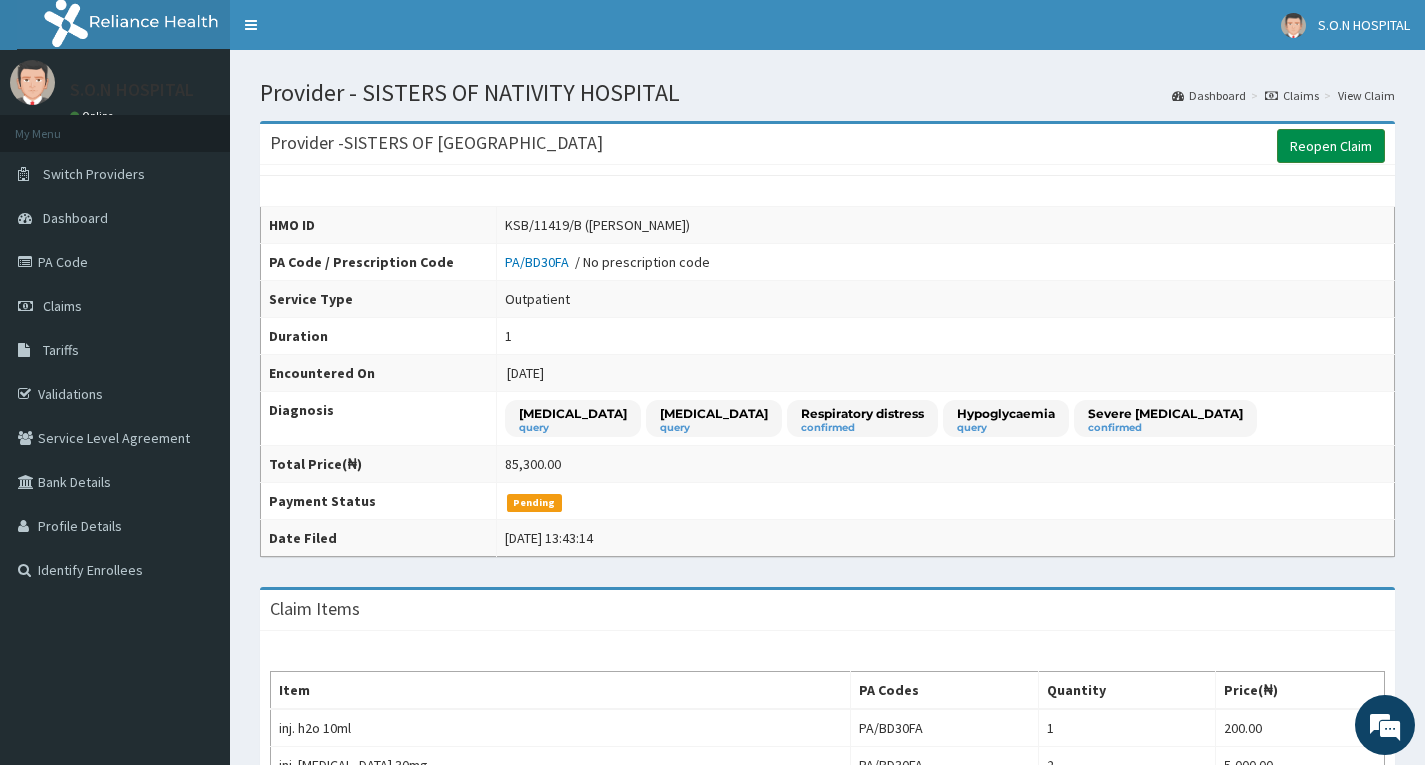 click on "Reopen Claim" at bounding box center (1331, 146) 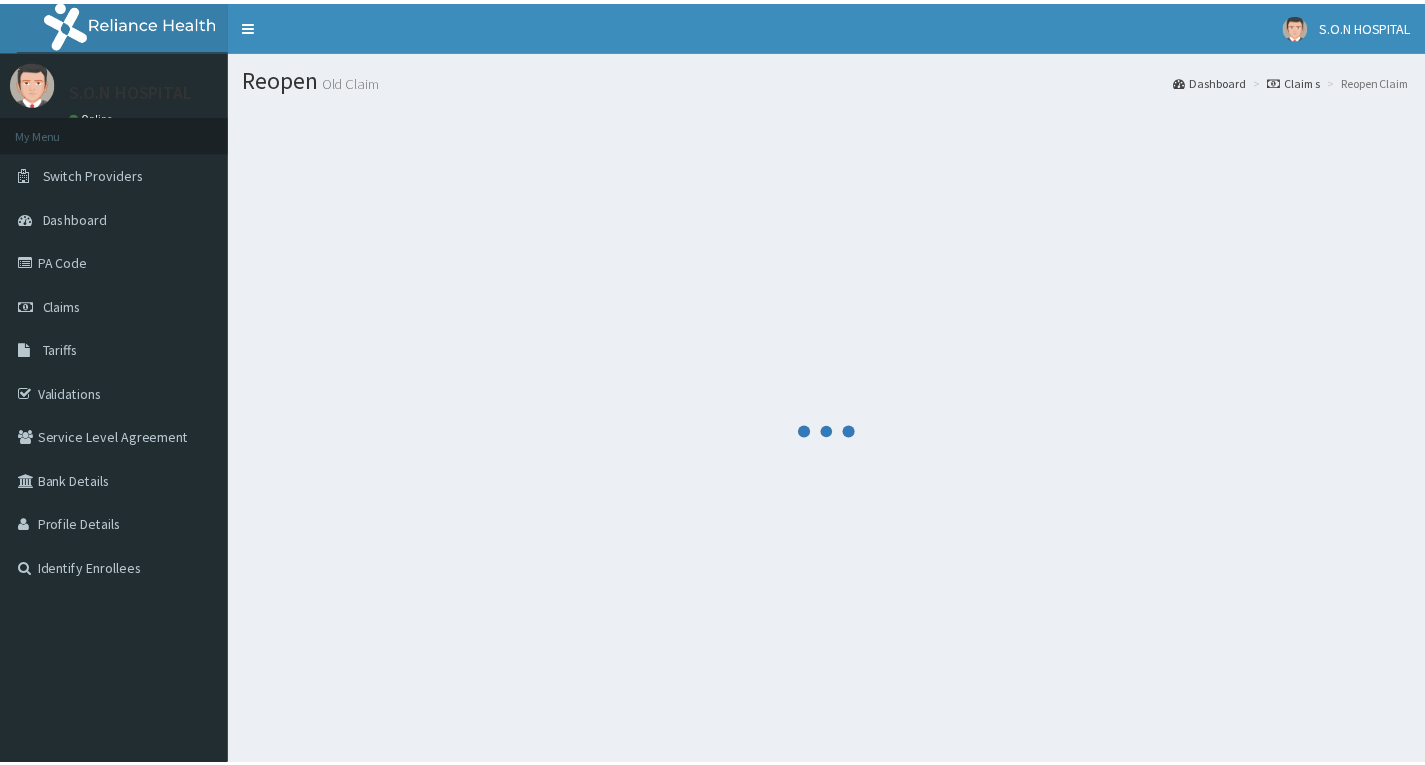 scroll, scrollTop: 0, scrollLeft: 0, axis: both 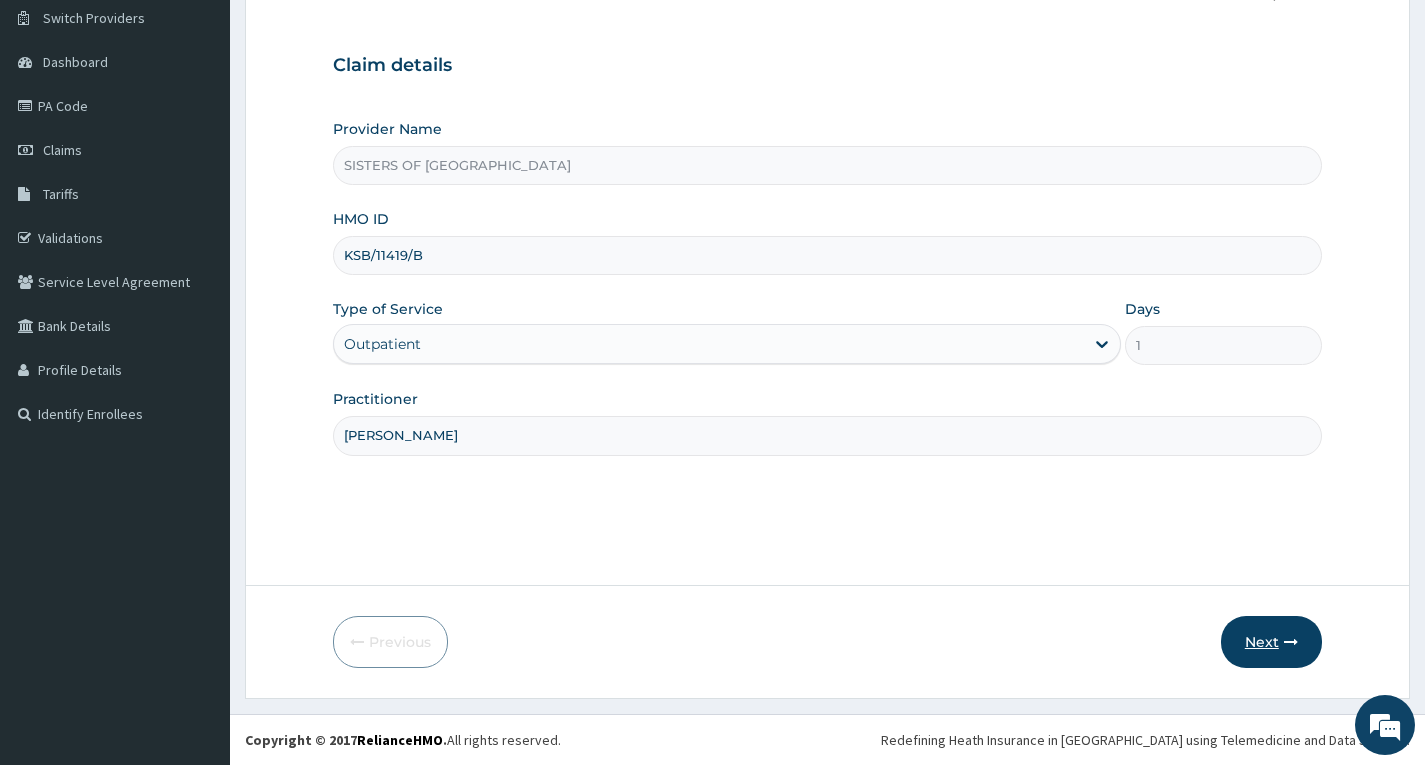 click on "Next" at bounding box center [1271, 642] 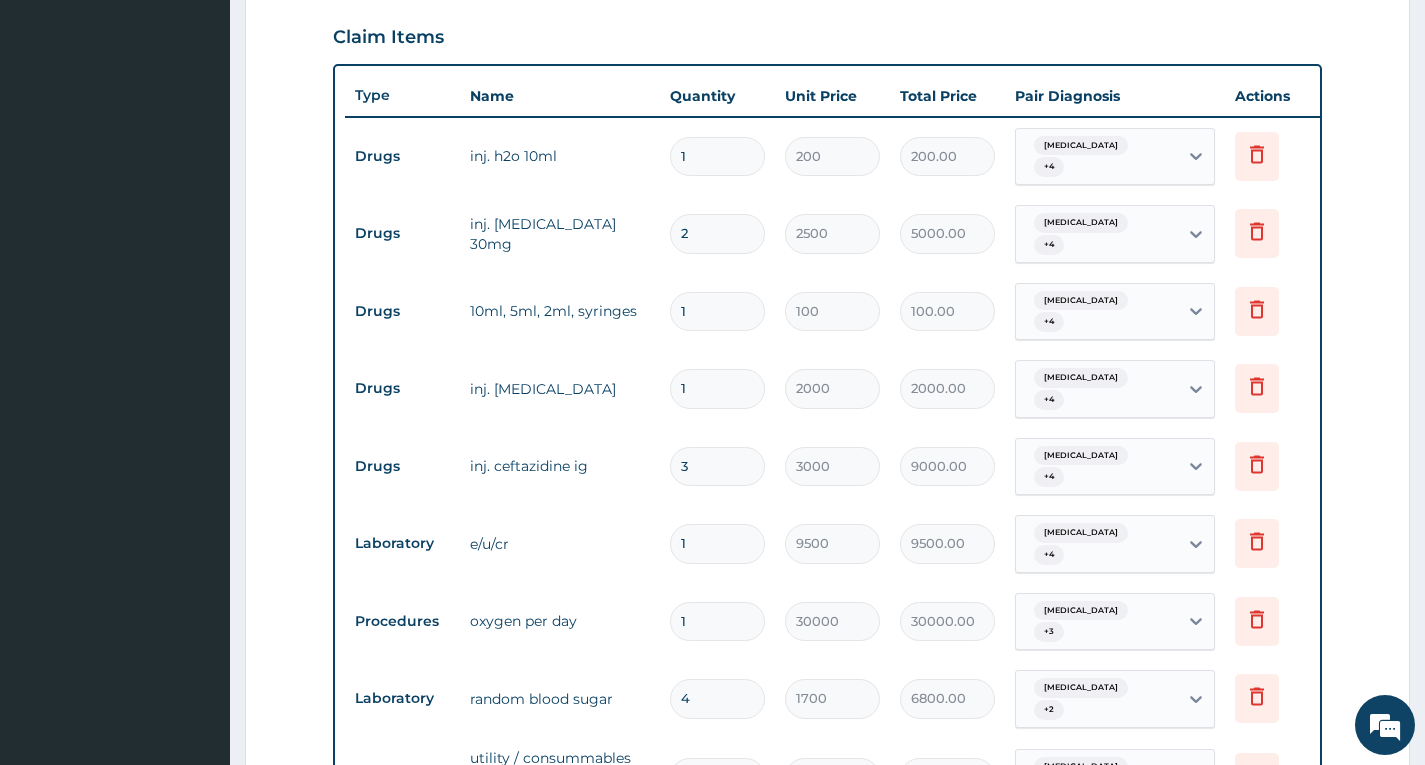 scroll, scrollTop: 756, scrollLeft: 0, axis: vertical 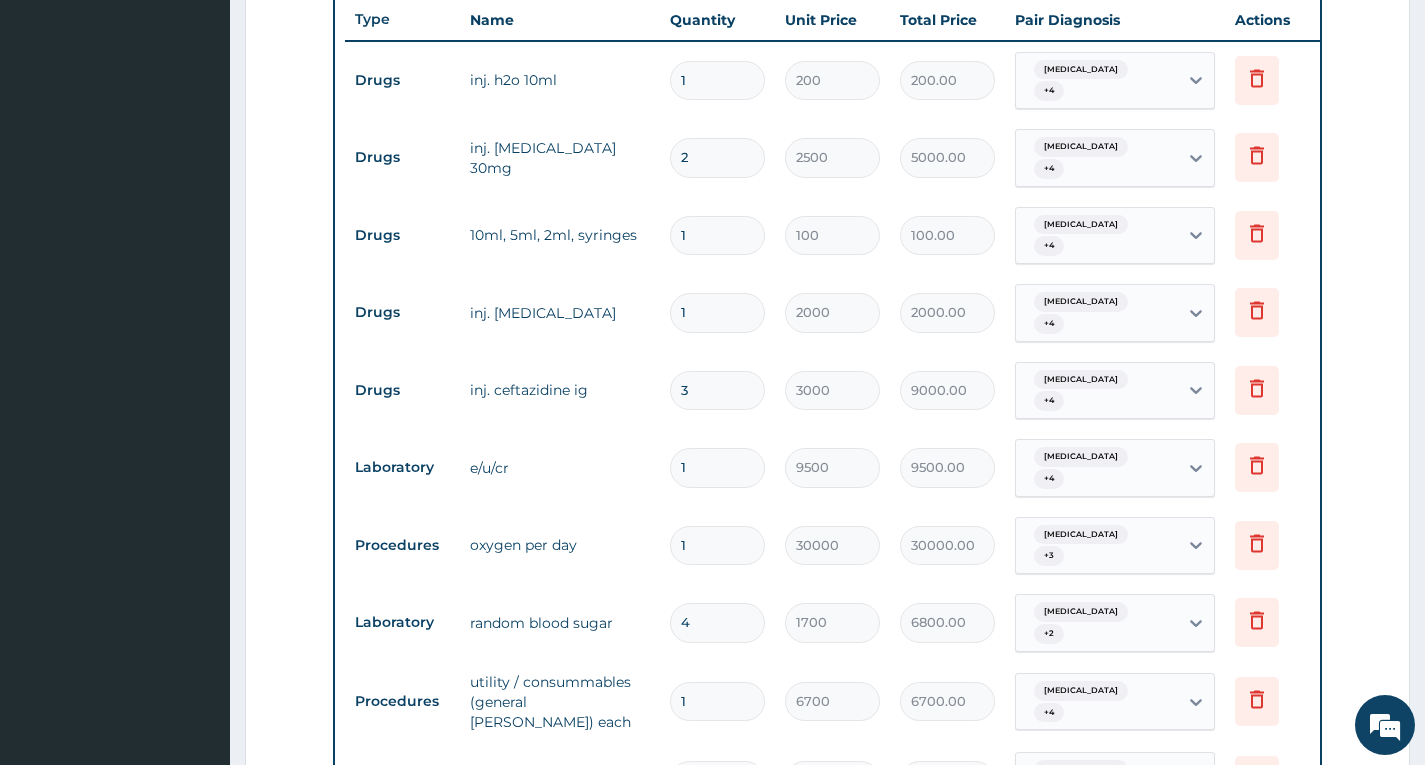 click on "3" at bounding box center [717, 390] 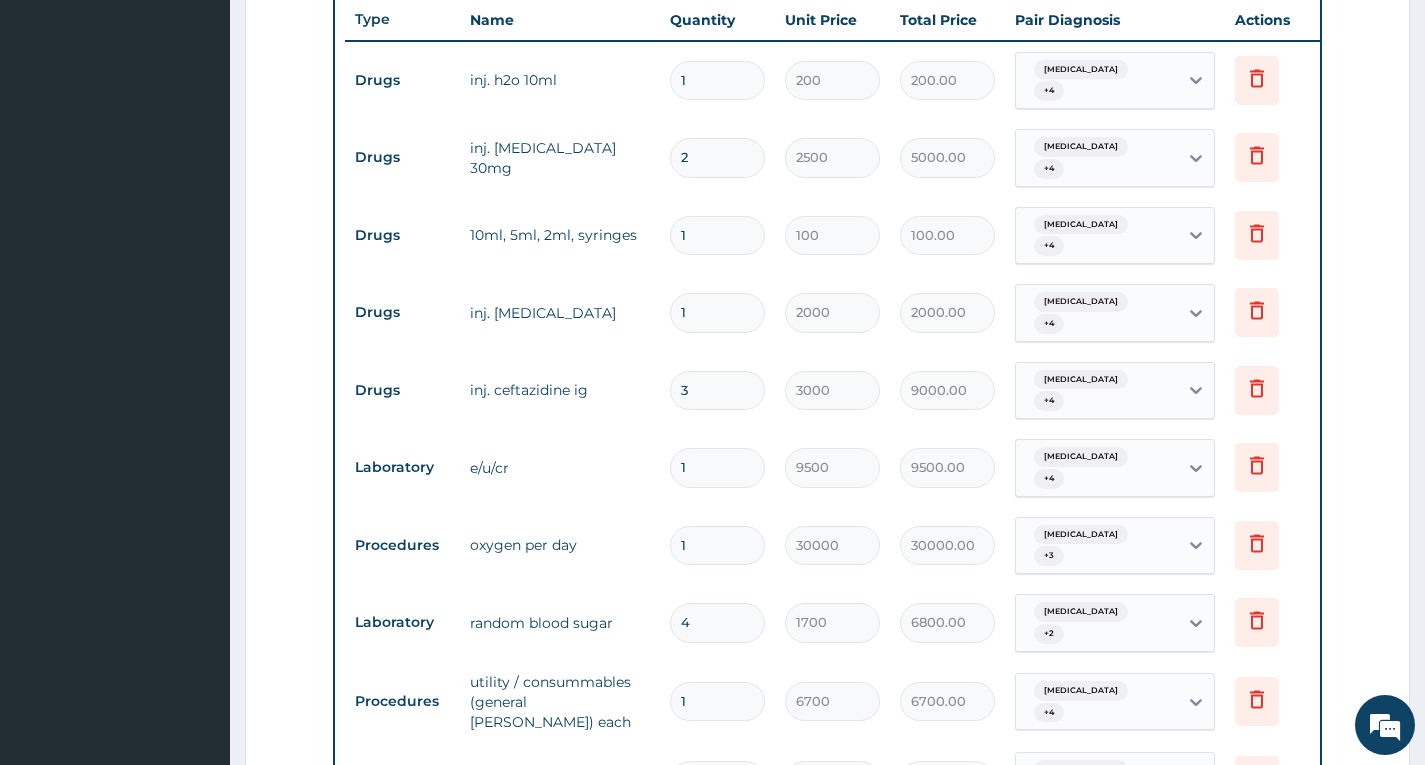 type 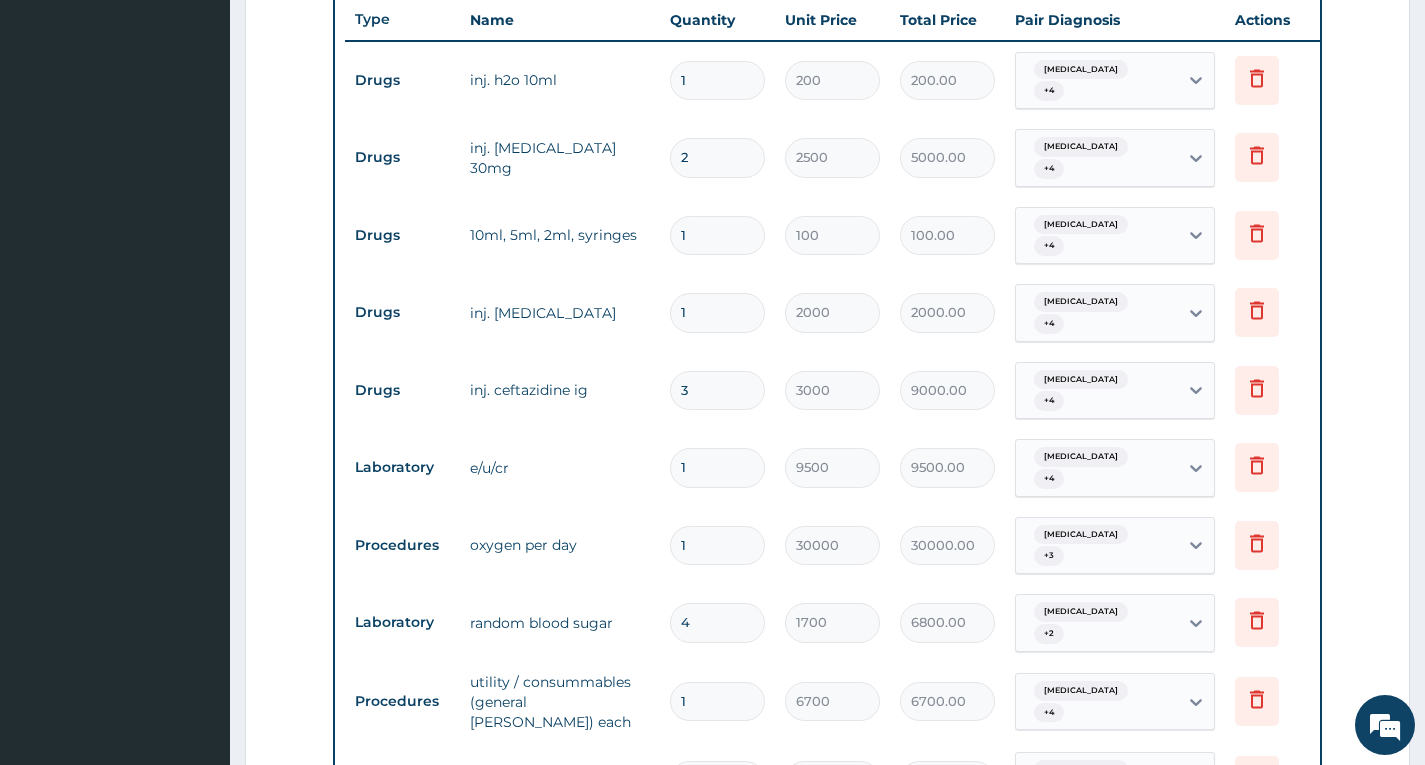 type on "0.00" 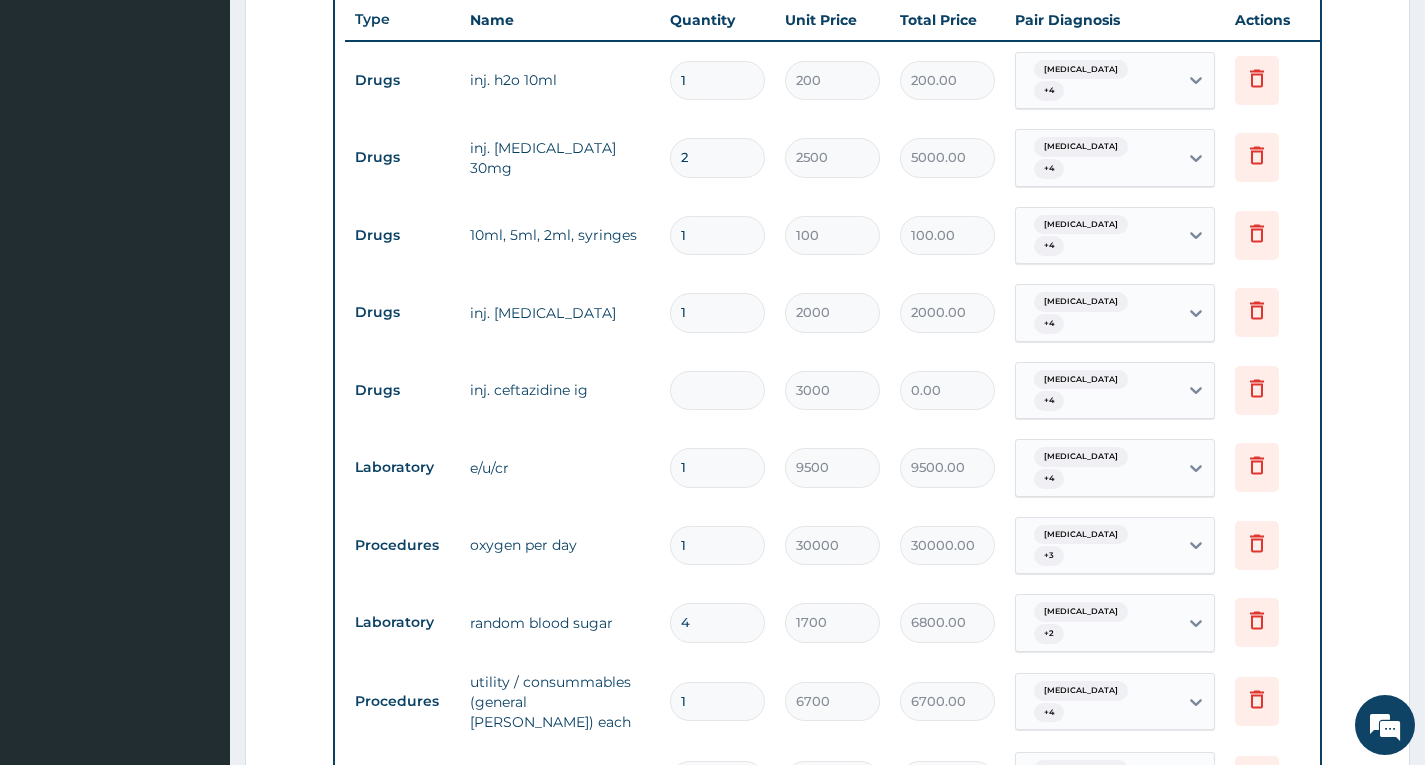type on "1" 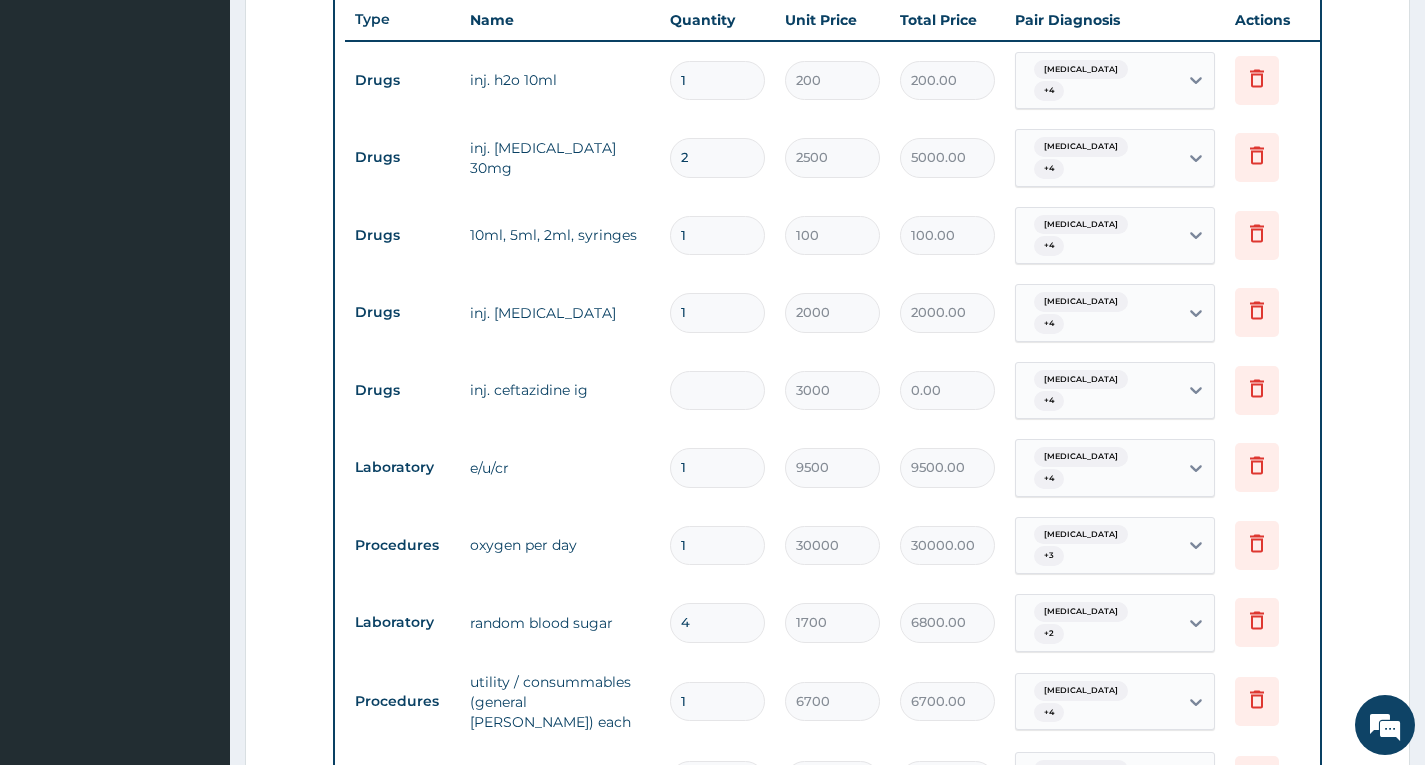 type on "3000.00" 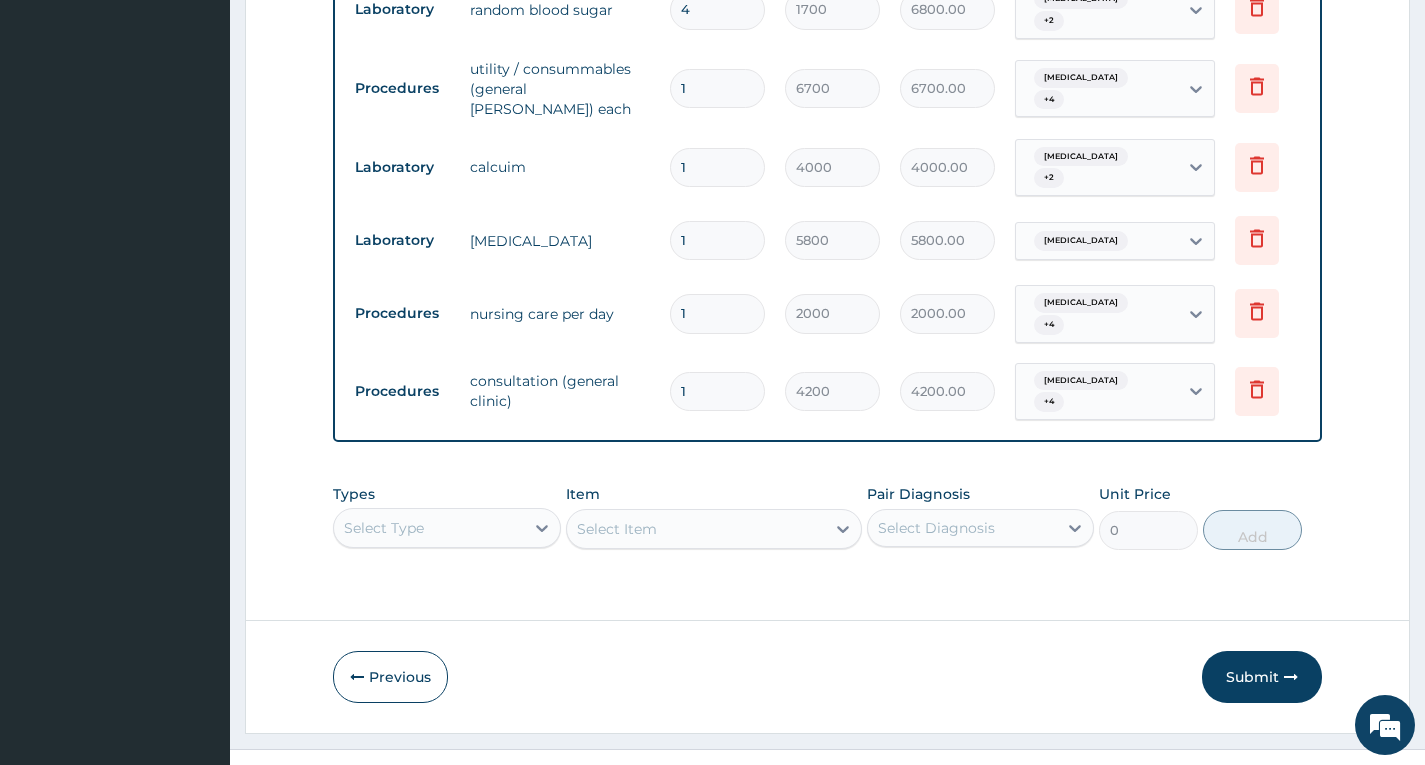 scroll, scrollTop: 1417, scrollLeft: 0, axis: vertical 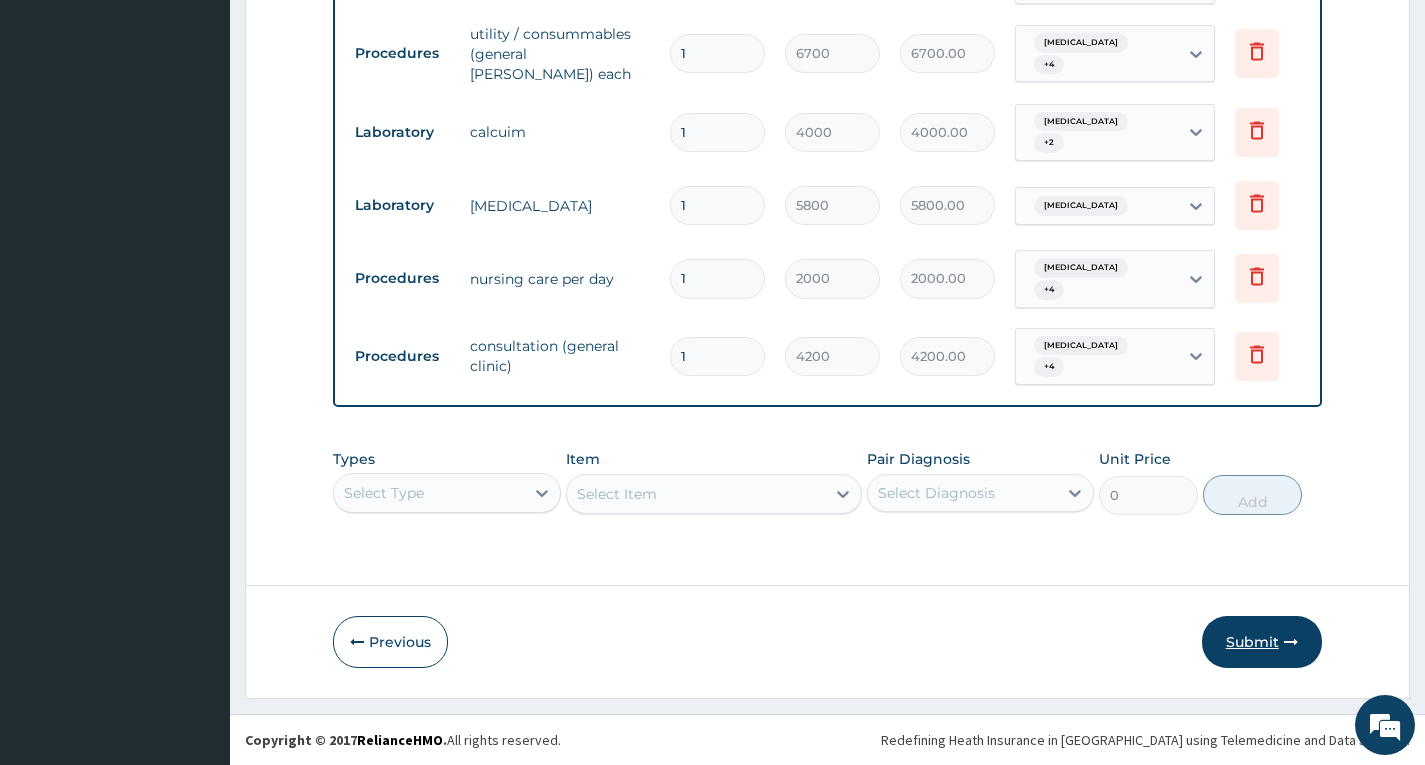 type on "1" 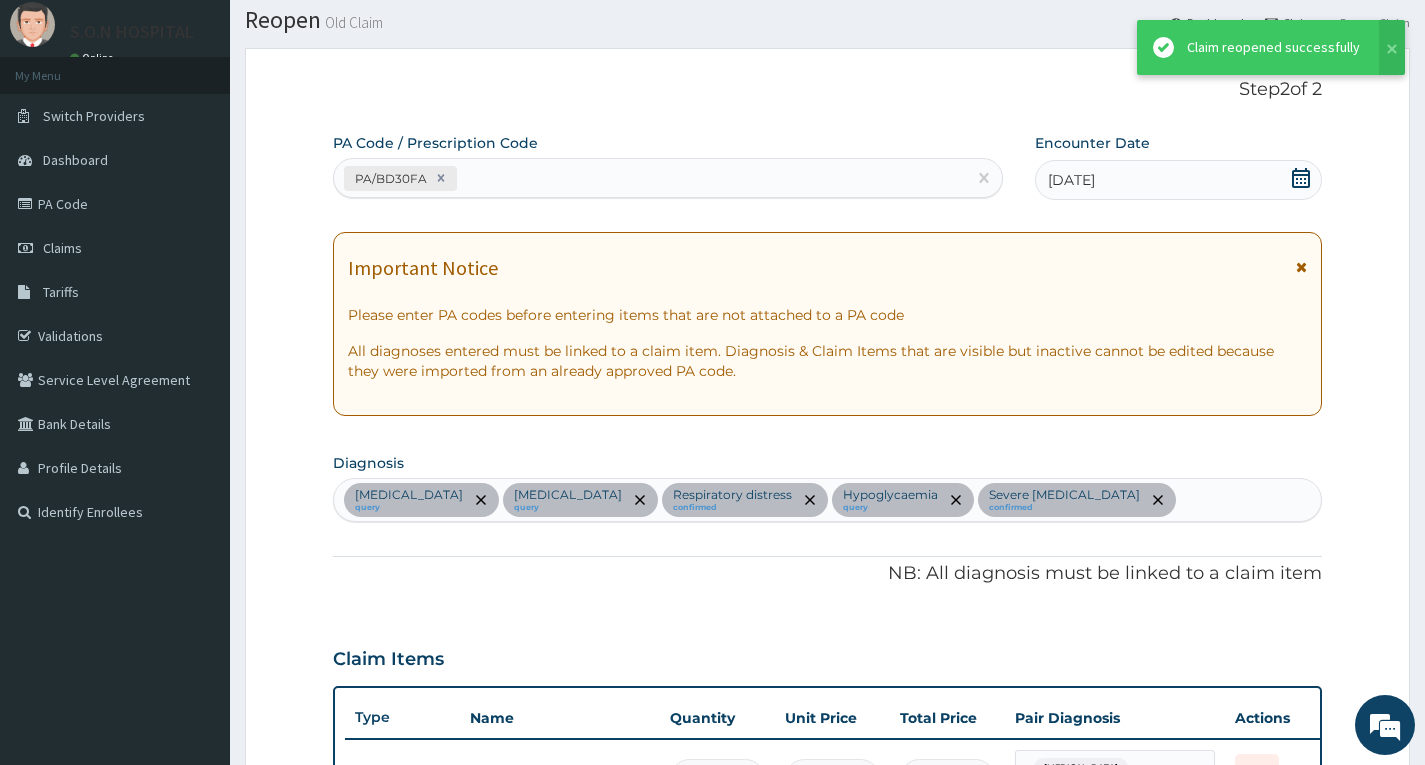 scroll, scrollTop: 1417, scrollLeft: 0, axis: vertical 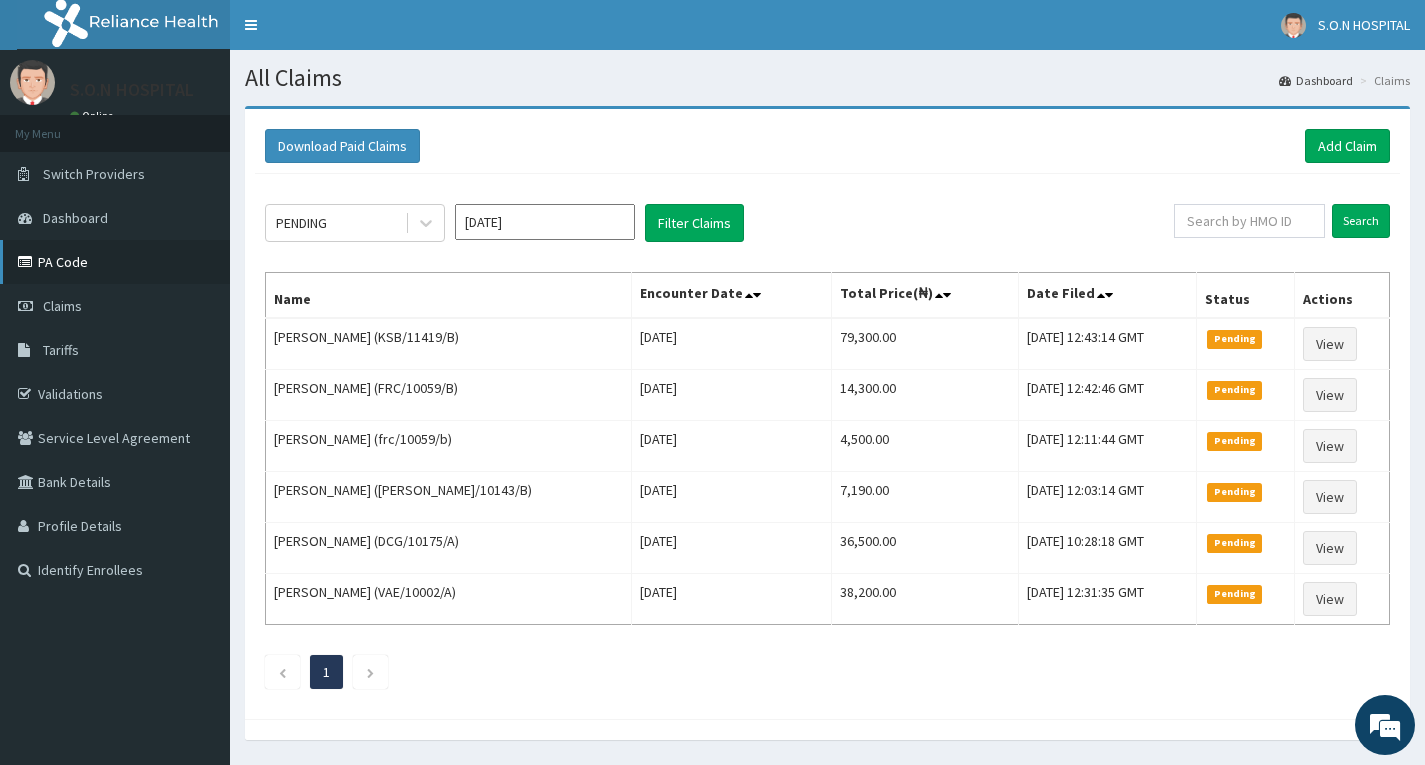 click on "PA Code" at bounding box center [115, 262] 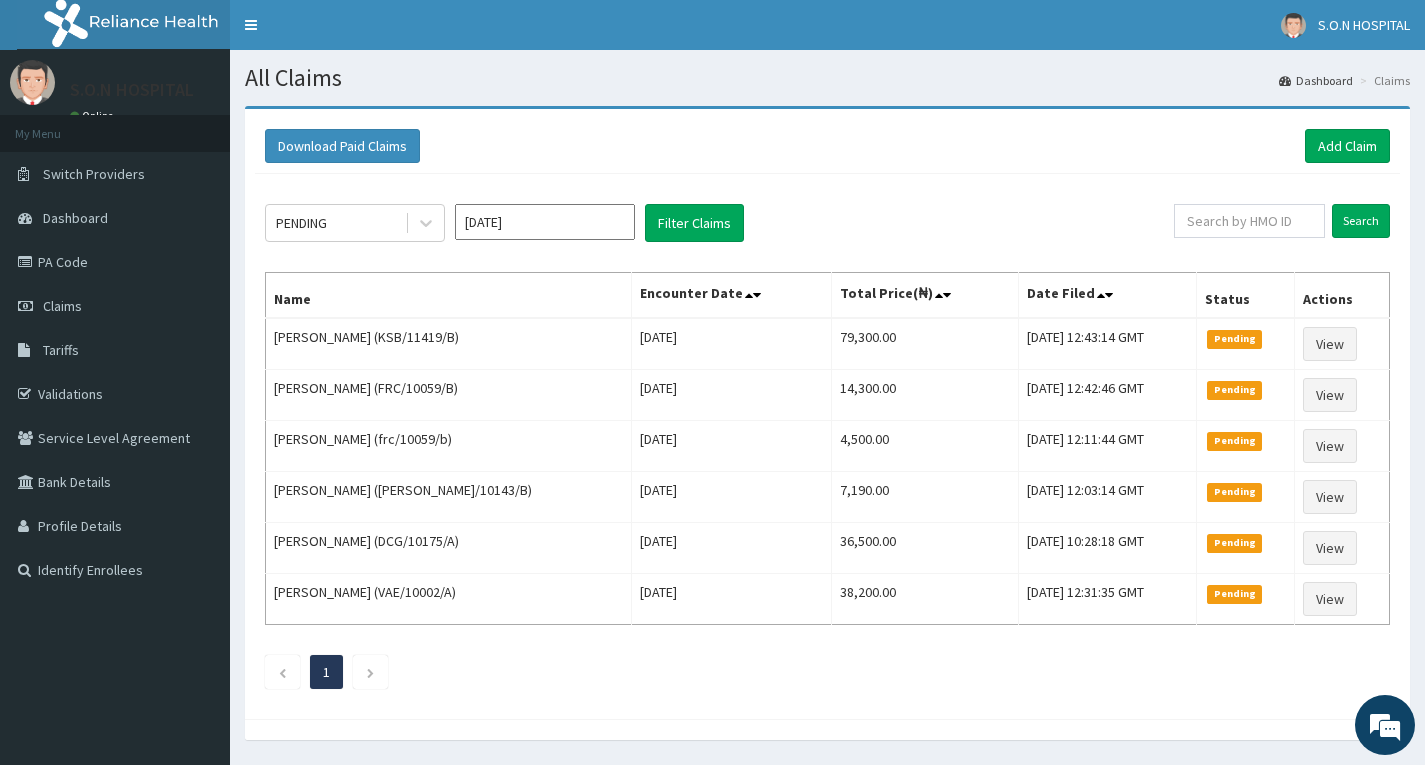 scroll, scrollTop: 0, scrollLeft: 0, axis: both 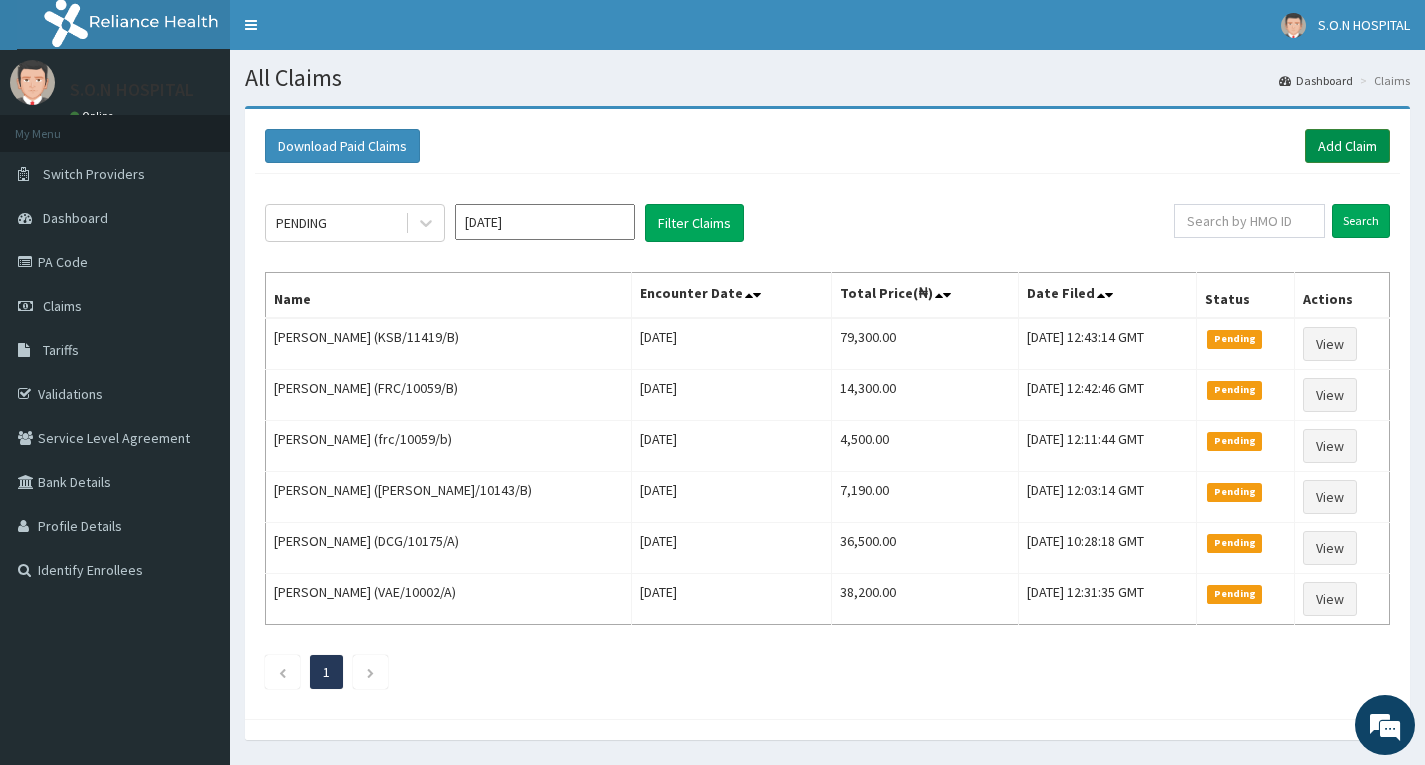 click on "Add Claim" at bounding box center (1347, 146) 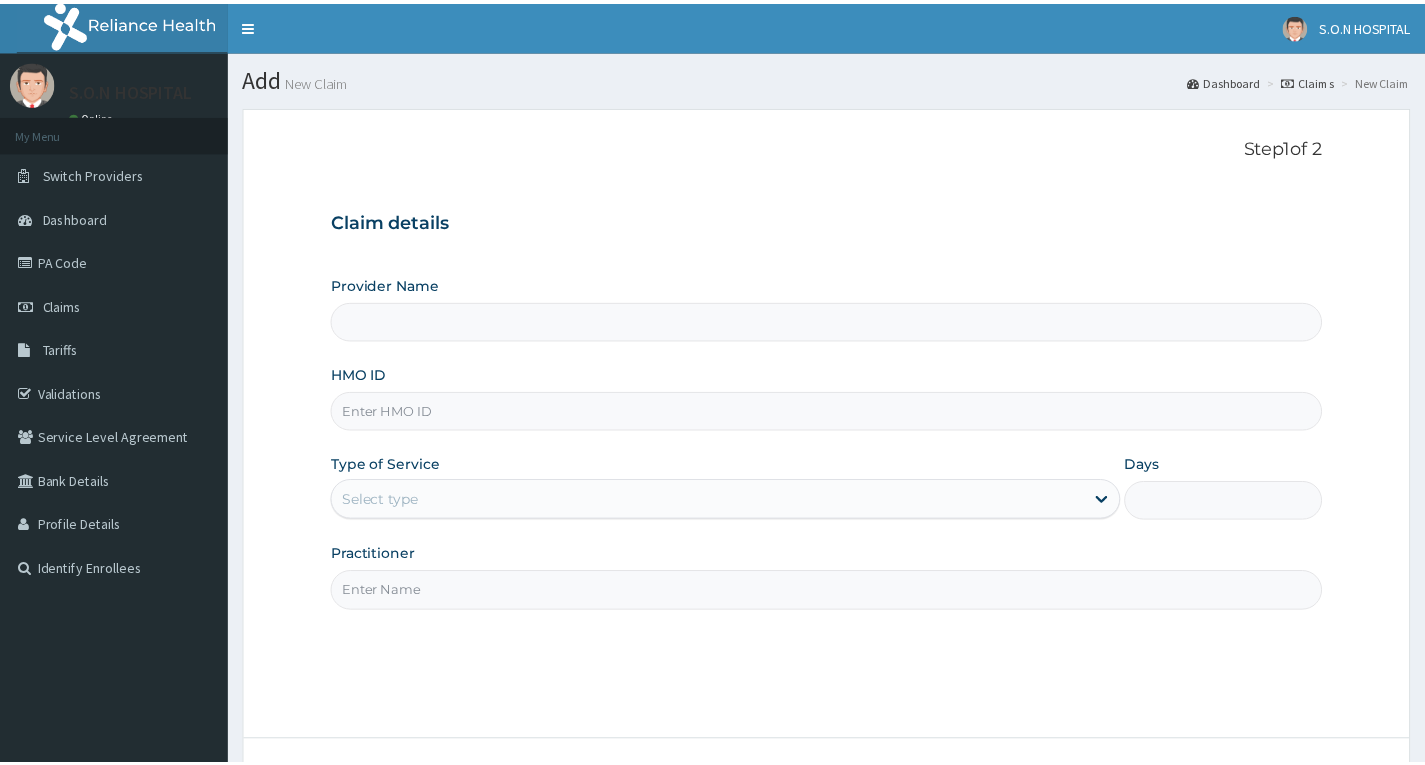 scroll, scrollTop: 0, scrollLeft: 0, axis: both 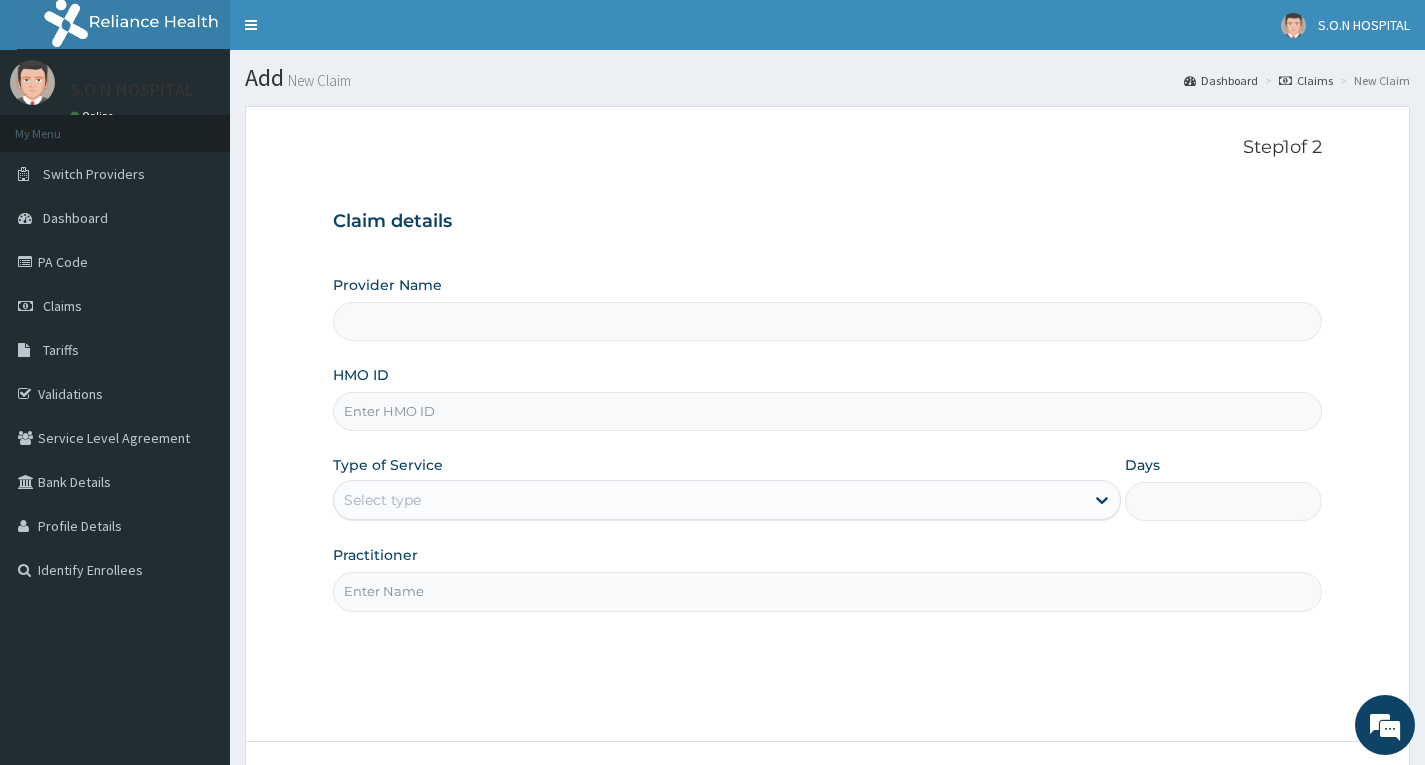 type on "SISTERS OF [GEOGRAPHIC_DATA]" 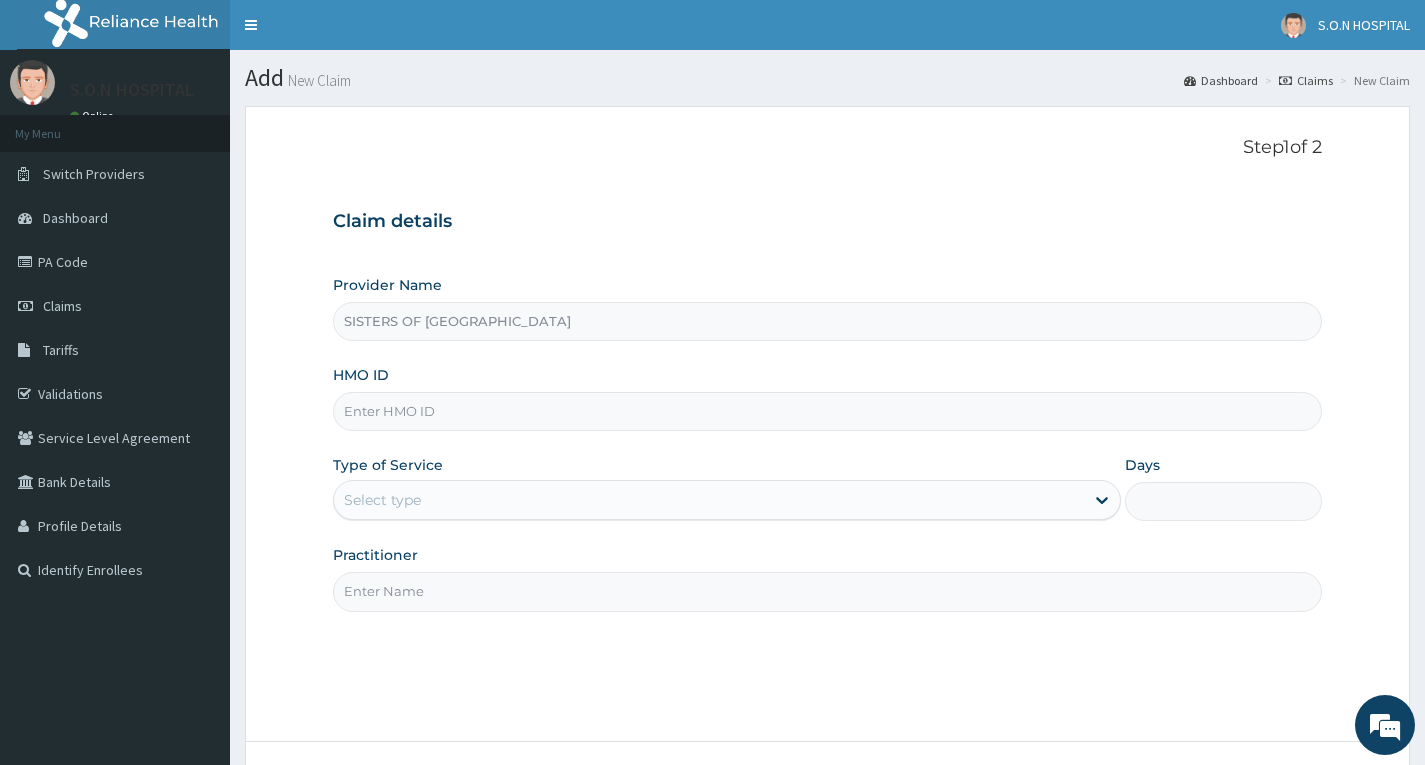 paste on "KSB/11419/F" 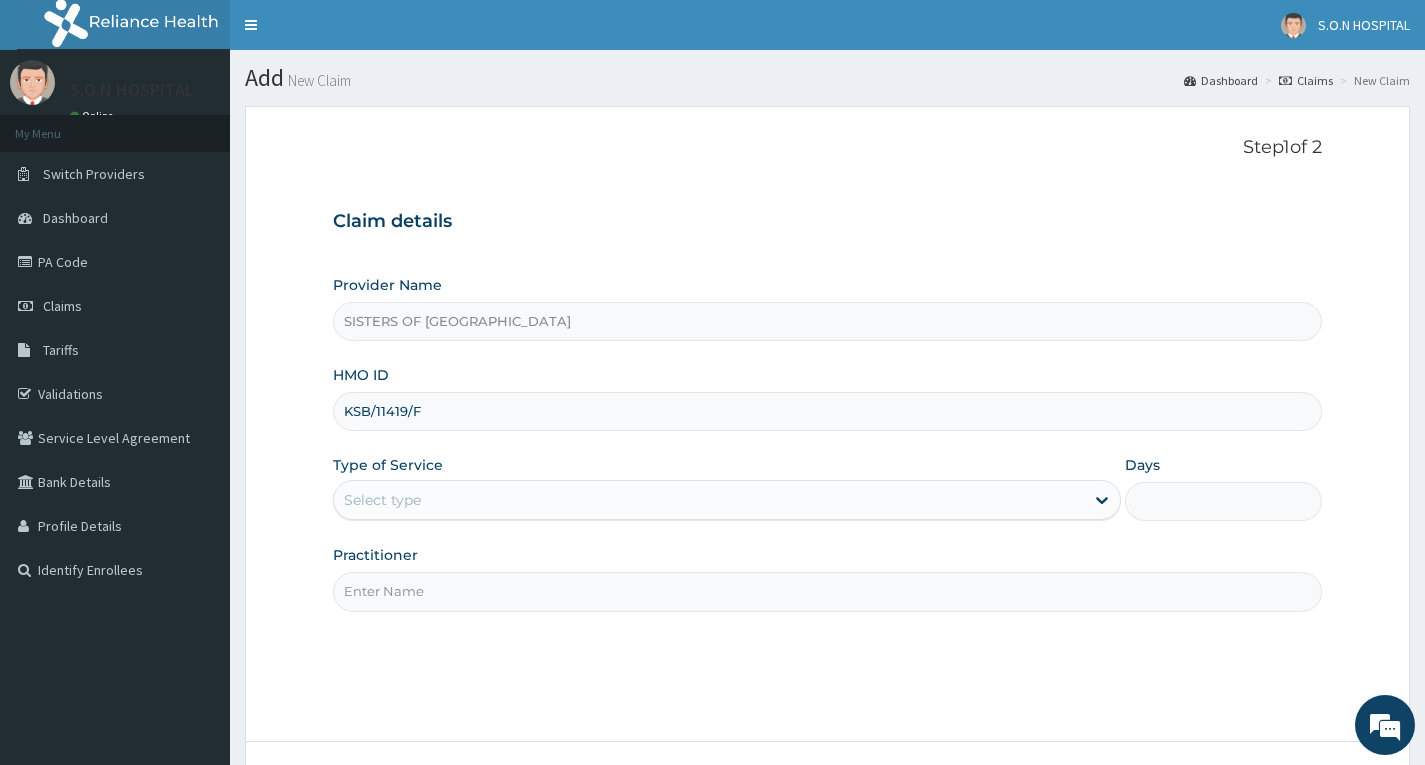 type on "KSB/11419/F" 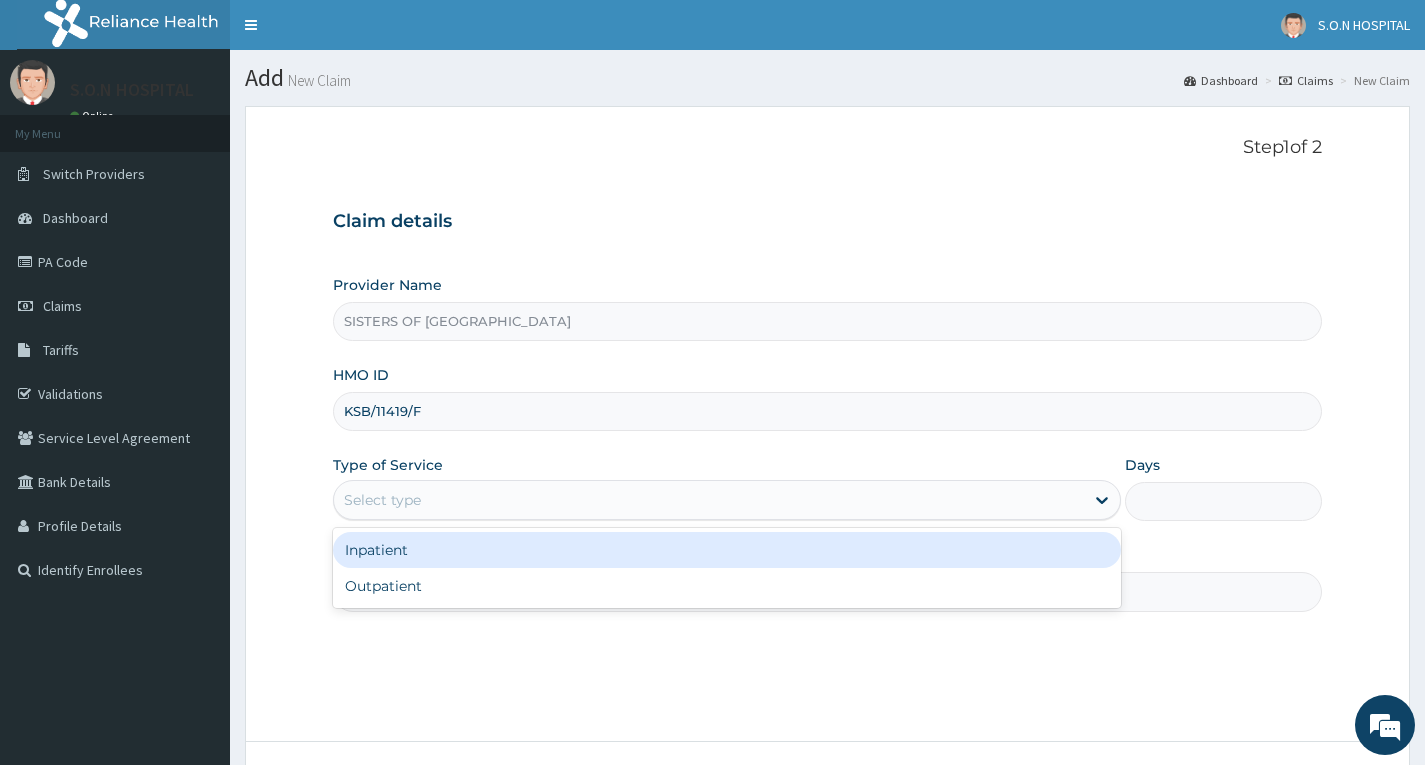 click on "Select type" at bounding box center (709, 500) 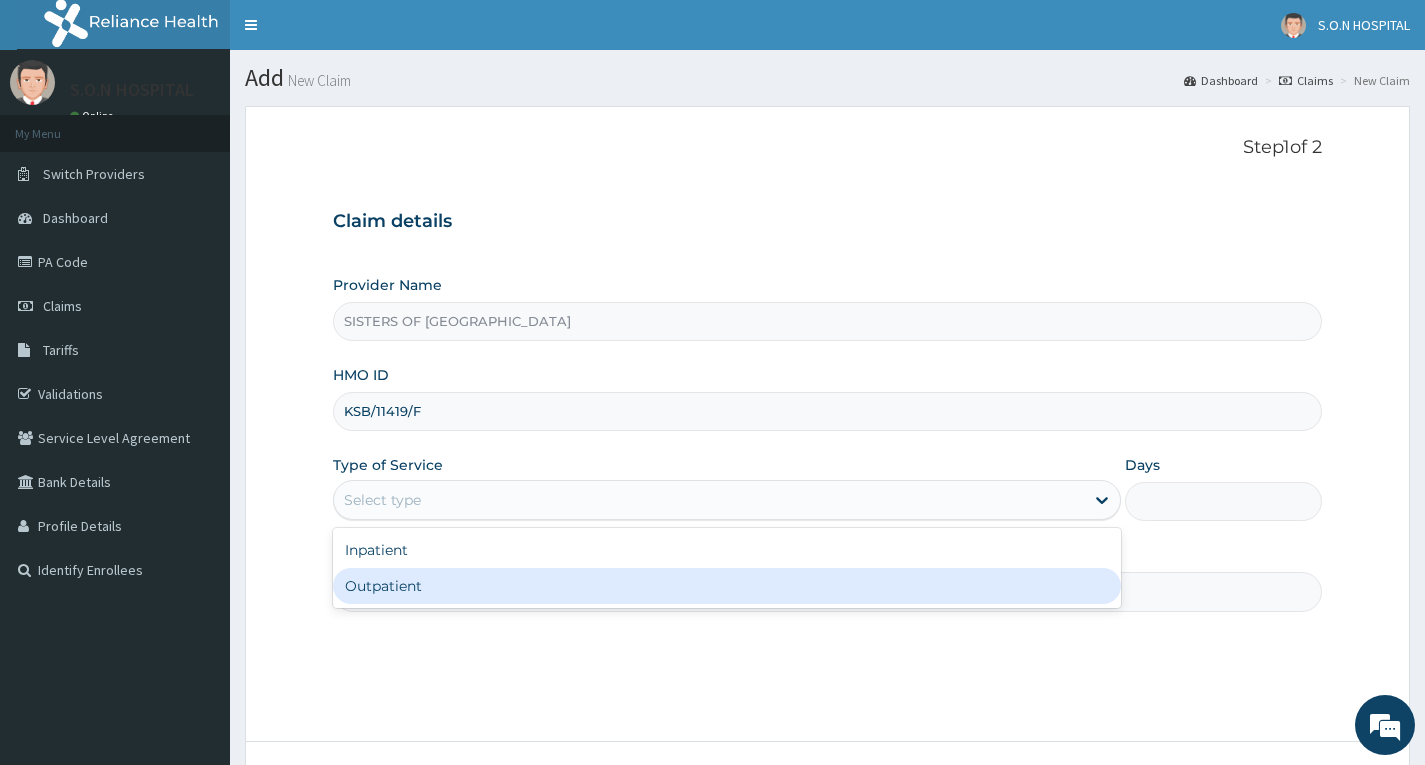 click on "Outpatient" at bounding box center [727, 586] 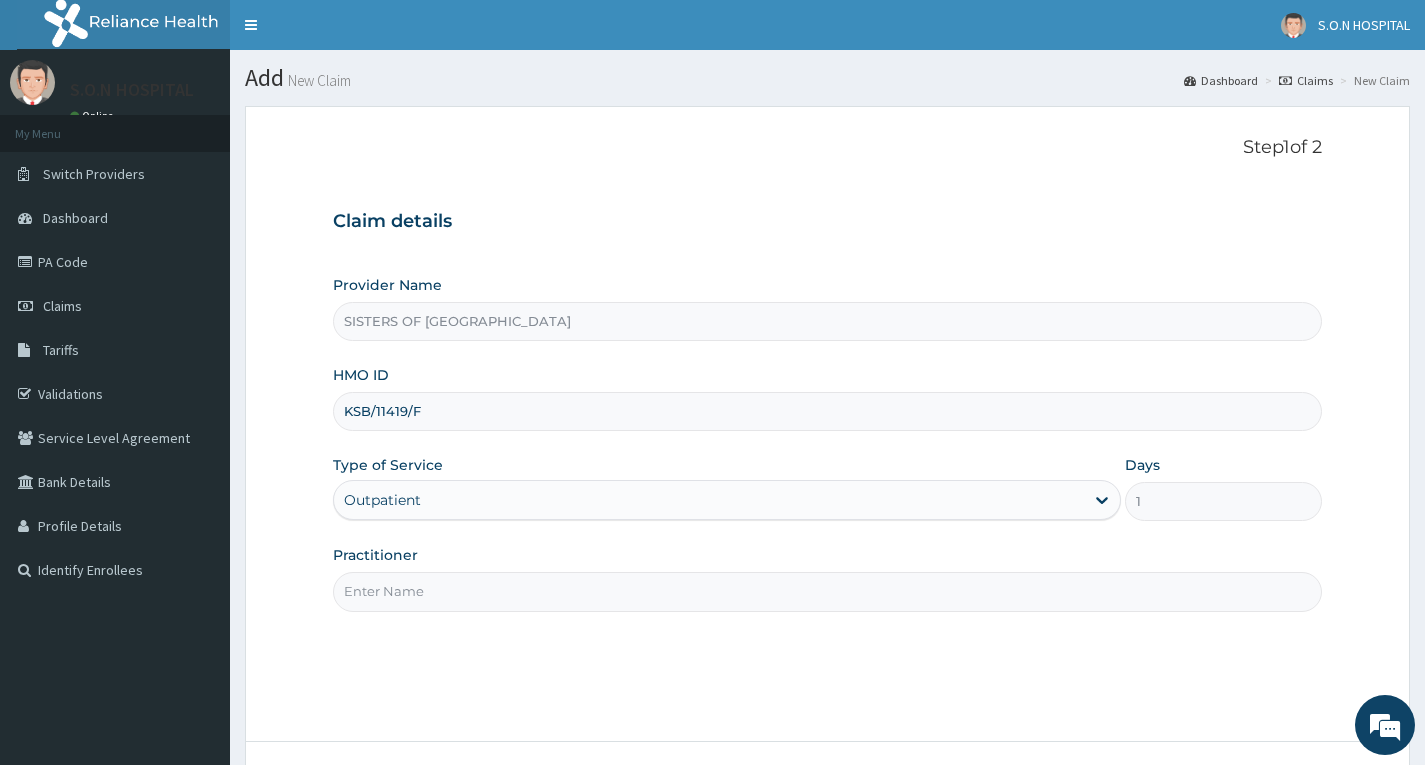 click on "Practitioner" at bounding box center (827, 591) 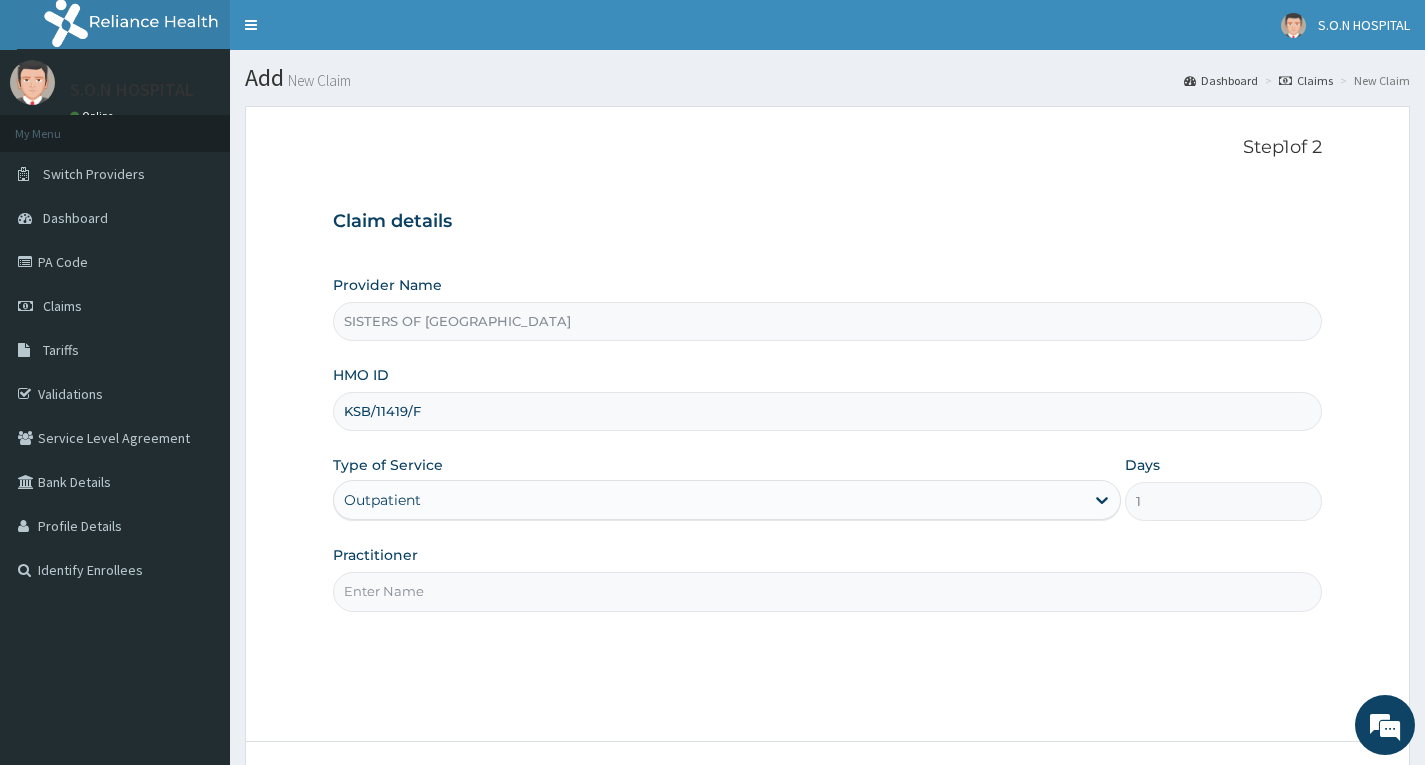 scroll, scrollTop: 0, scrollLeft: 0, axis: both 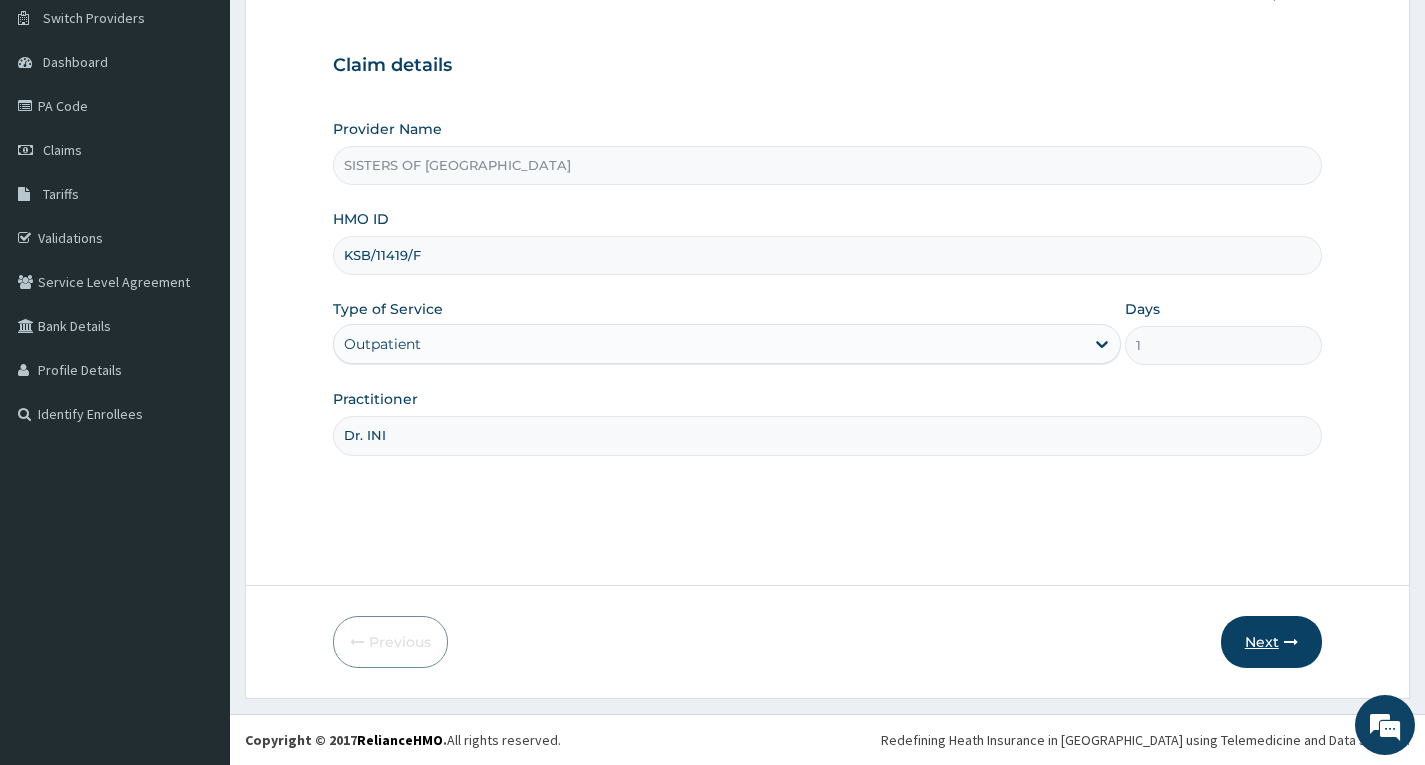 type on "Dr. INI" 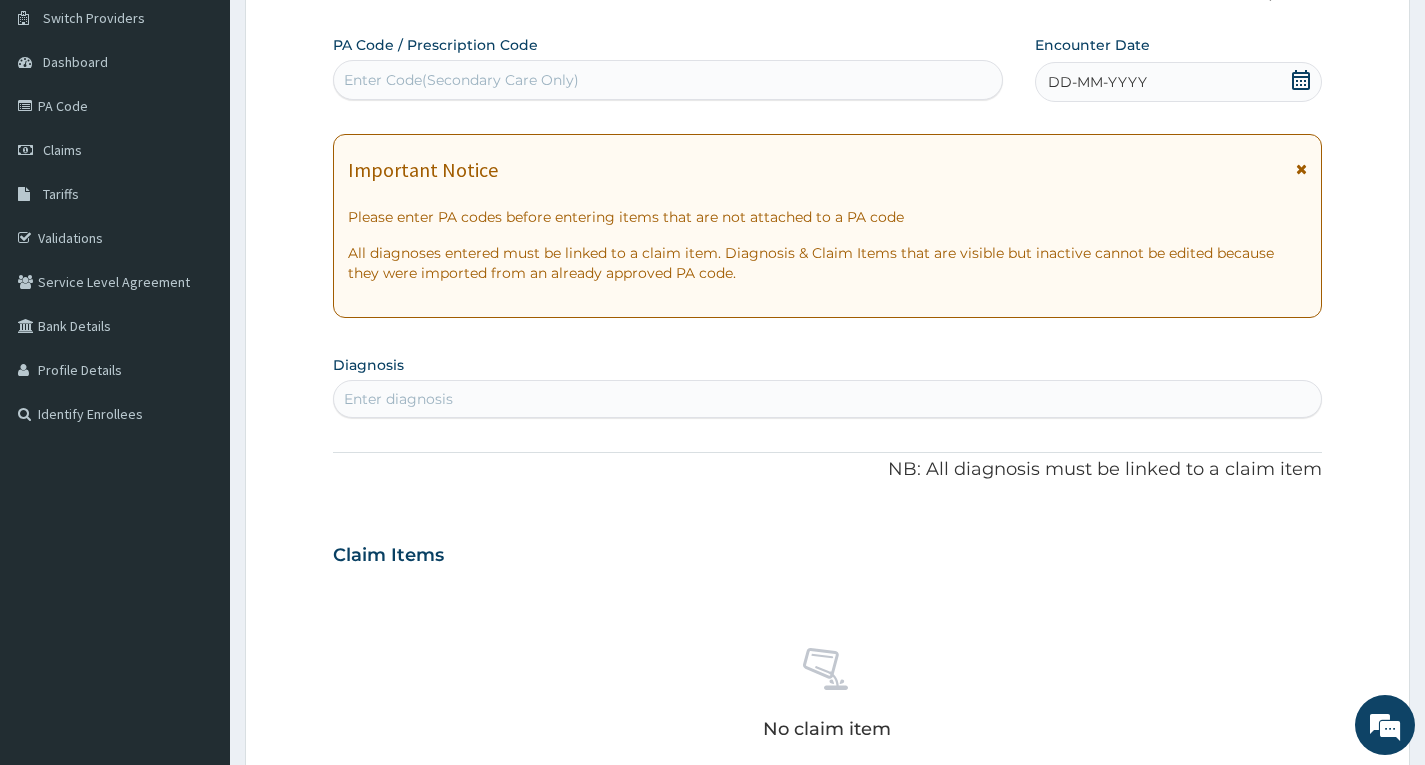 click on "Enter Code(Secondary Care Only)" at bounding box center [461, 80] 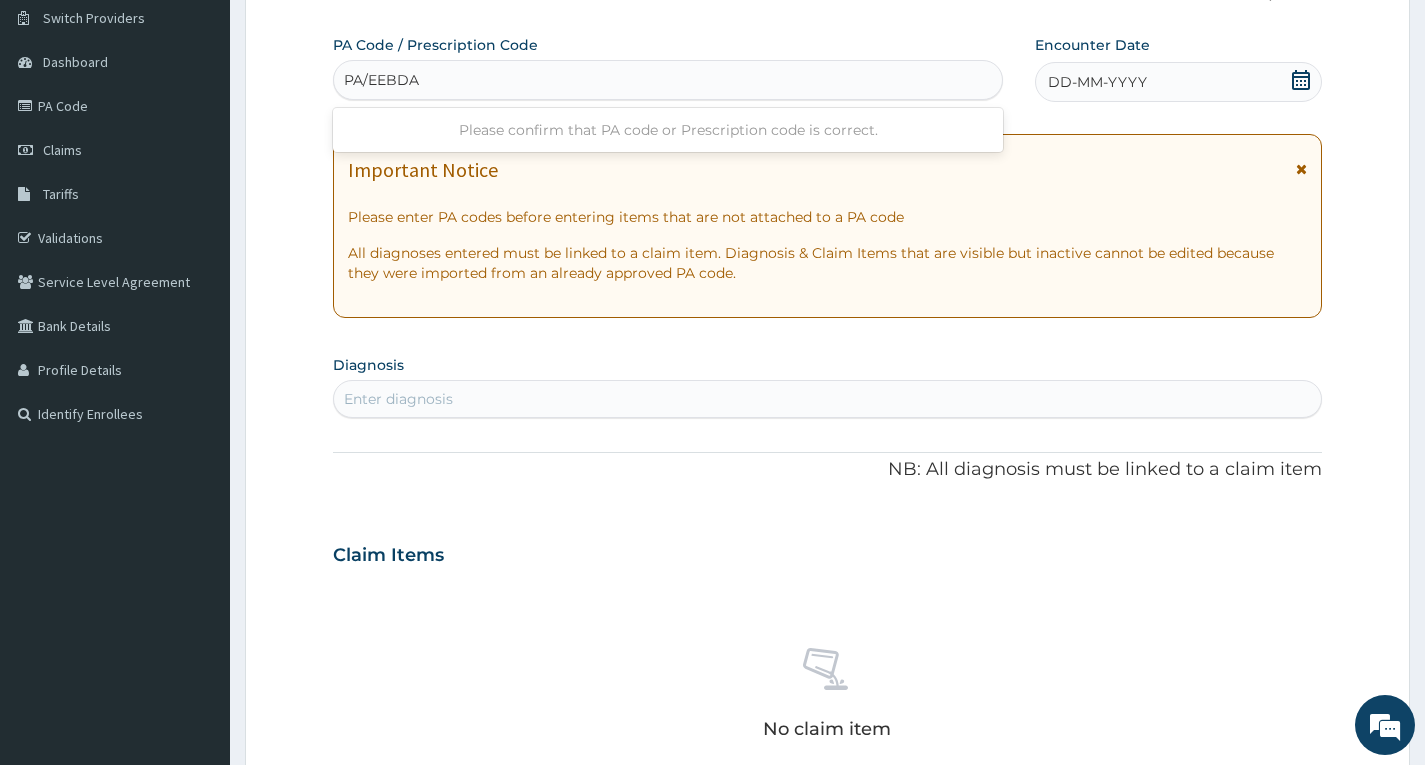 type on "PA/EEBDA4" 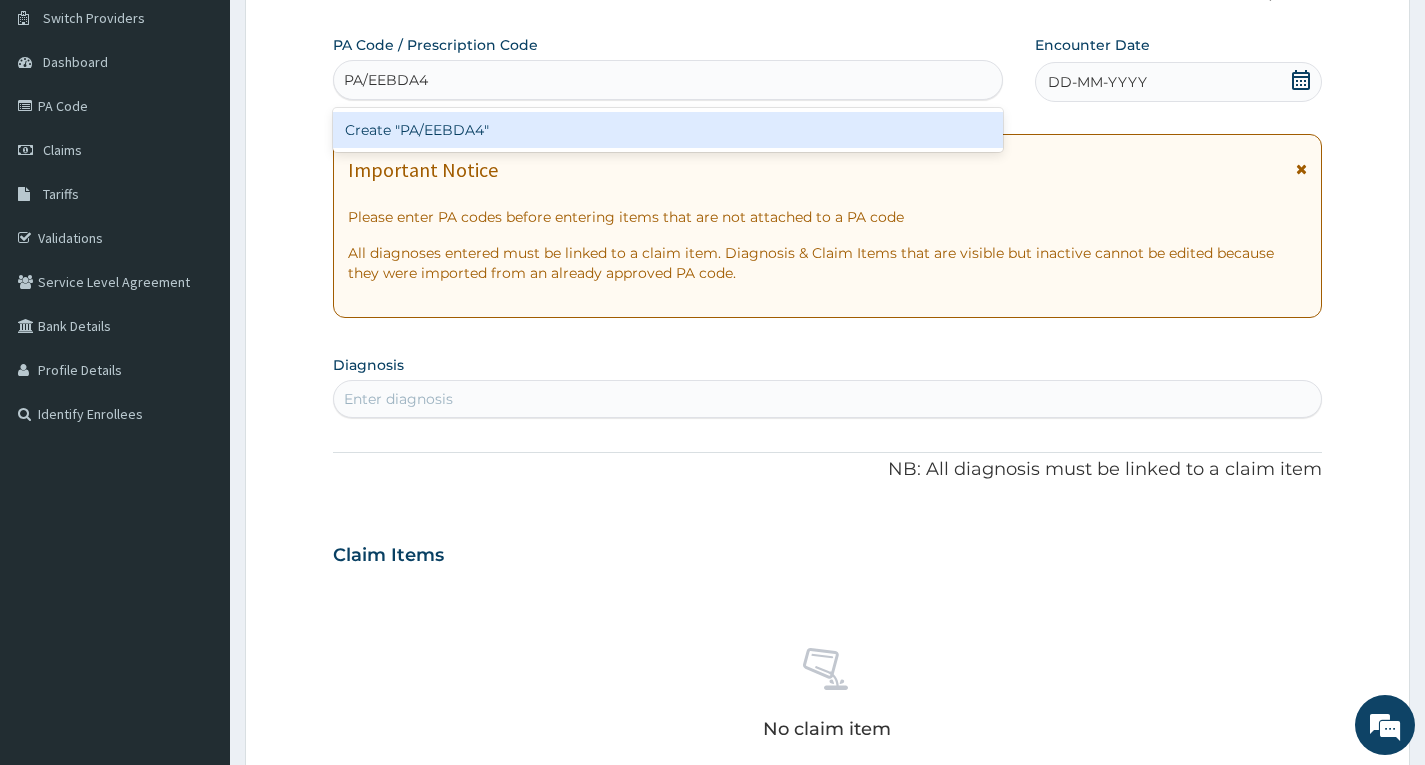 click on "Create "PA/EEBDA4"" at bounding box center [668, 130] 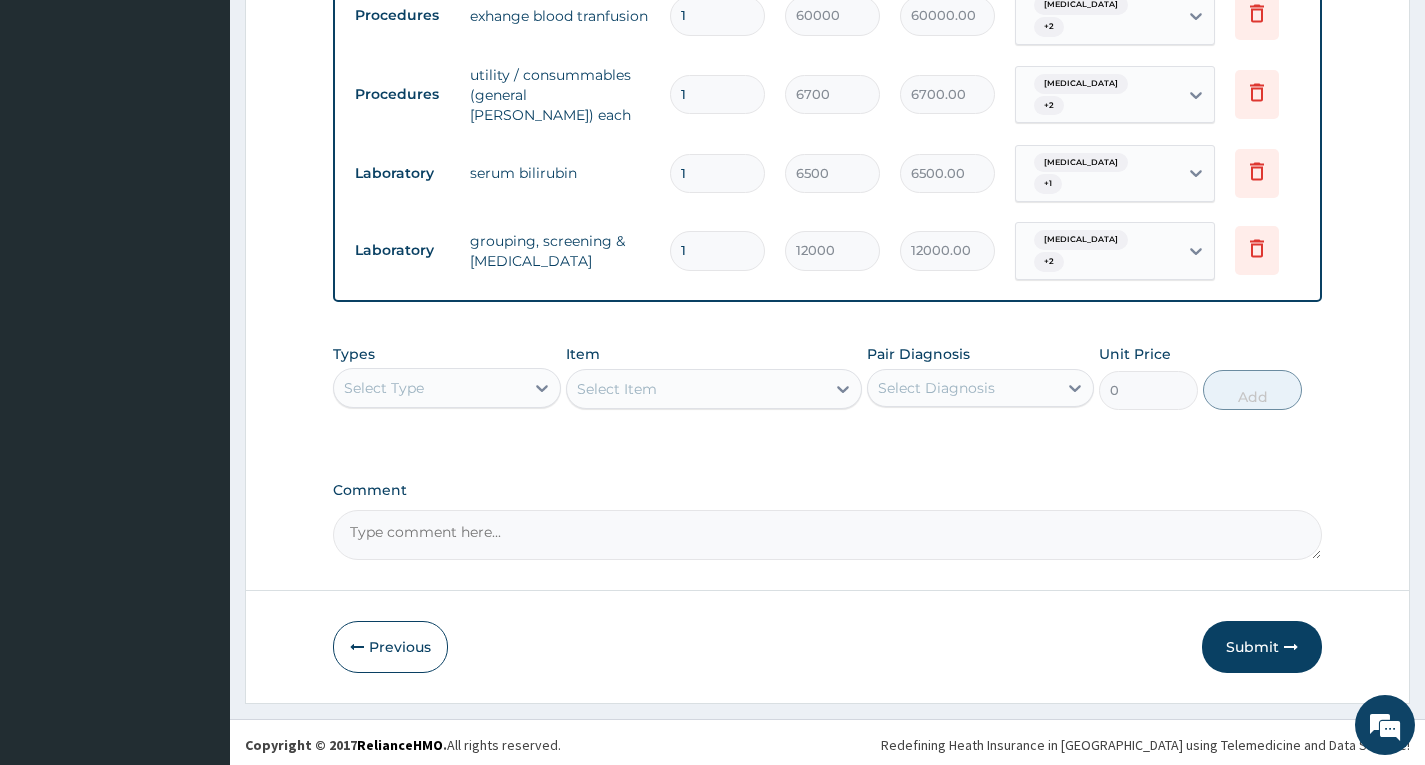 scroll, scrollTop: 1449, scrollLeft: 0, axis: vertical 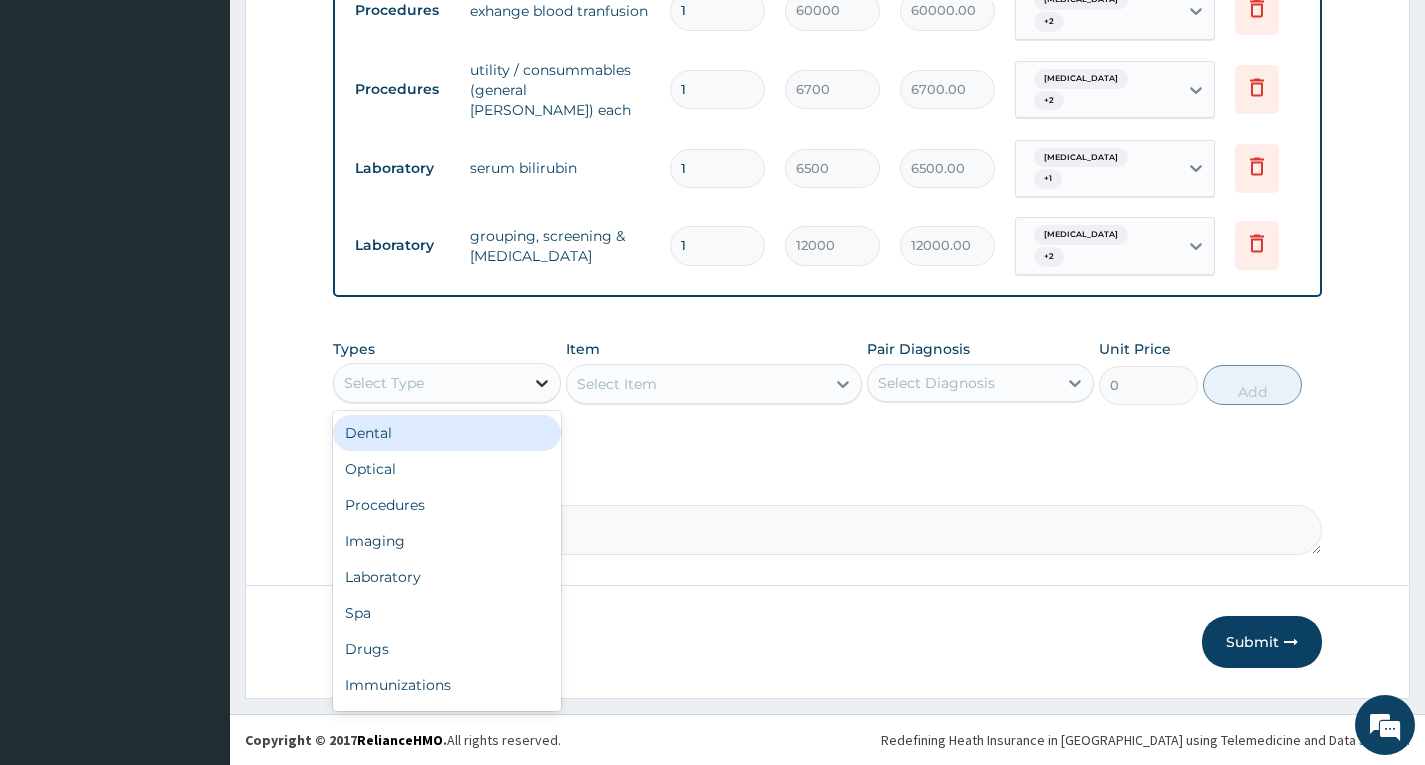 click 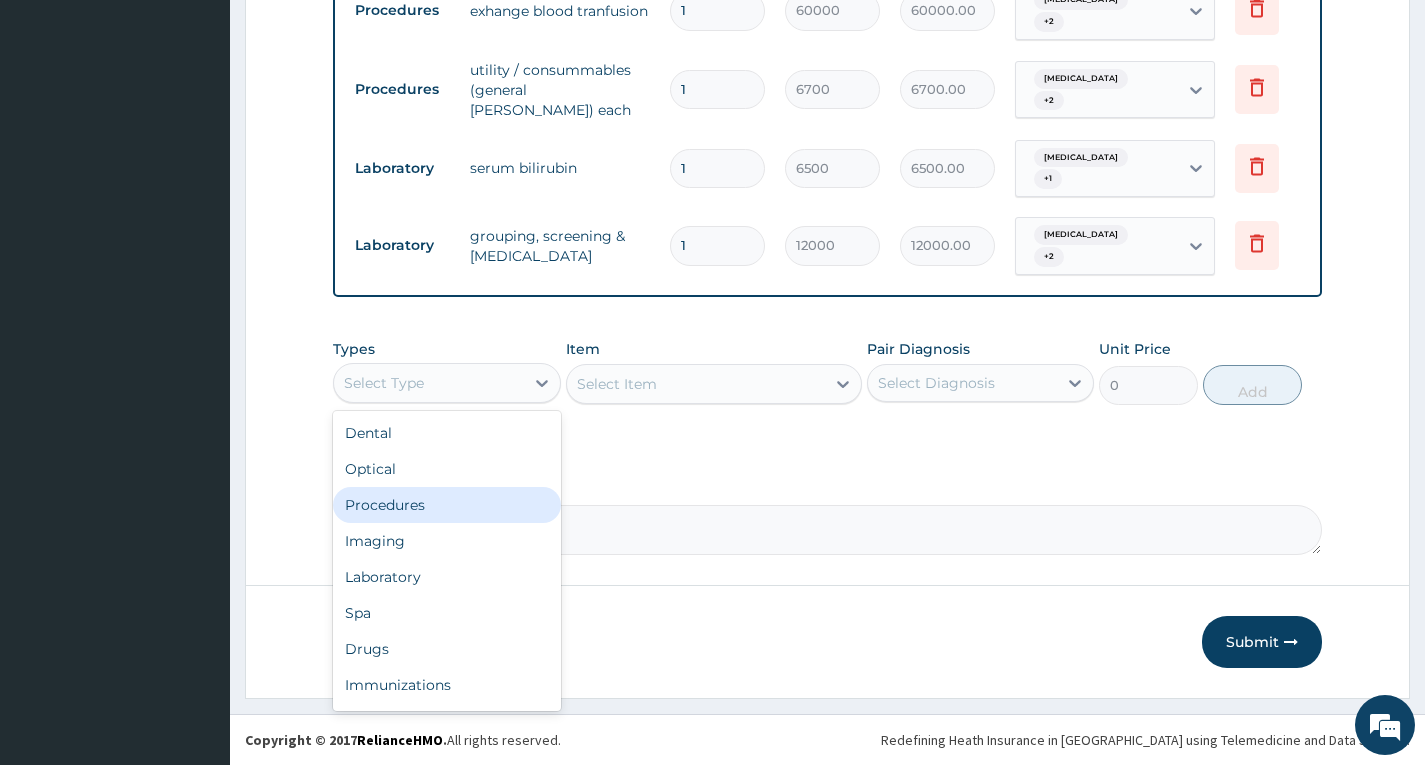 click on "Procedures" at bounding box center [446, 505] 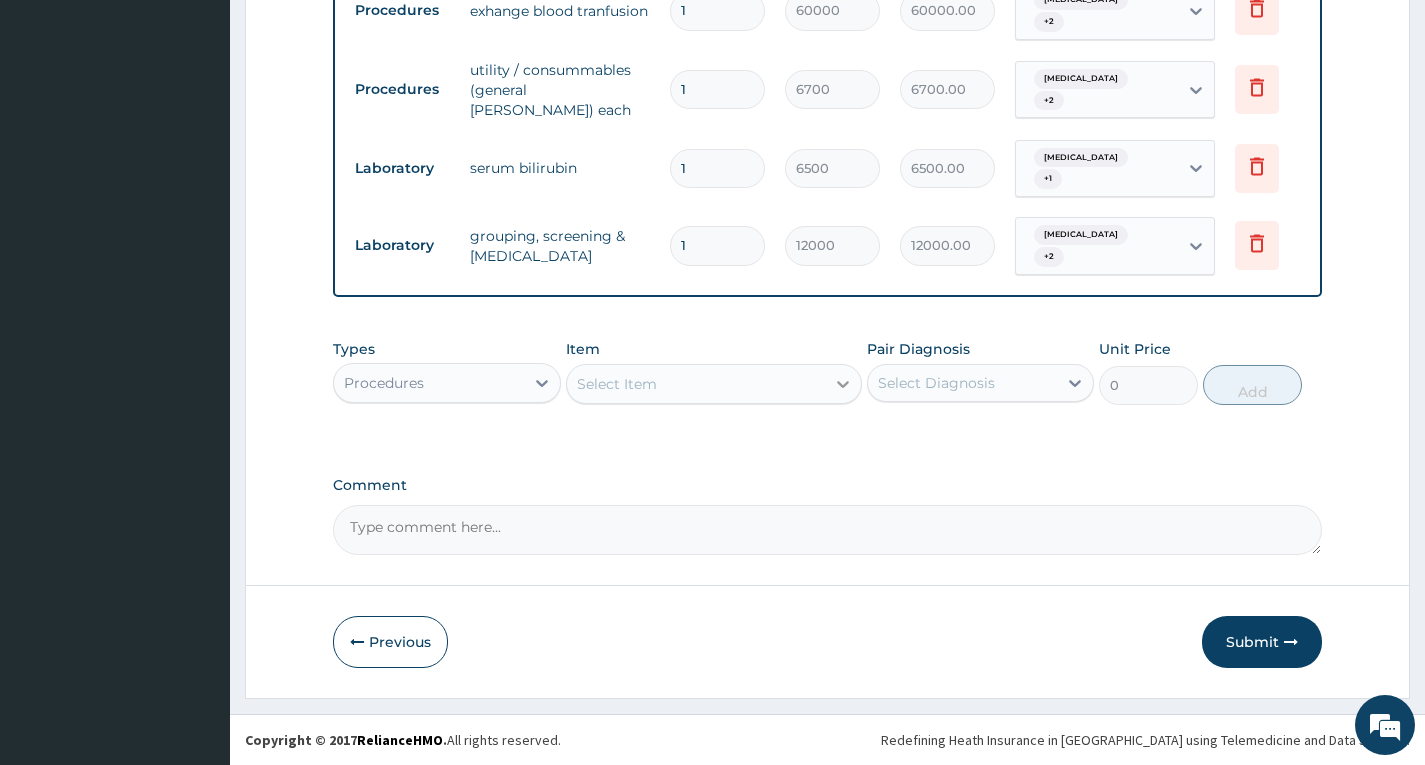 click 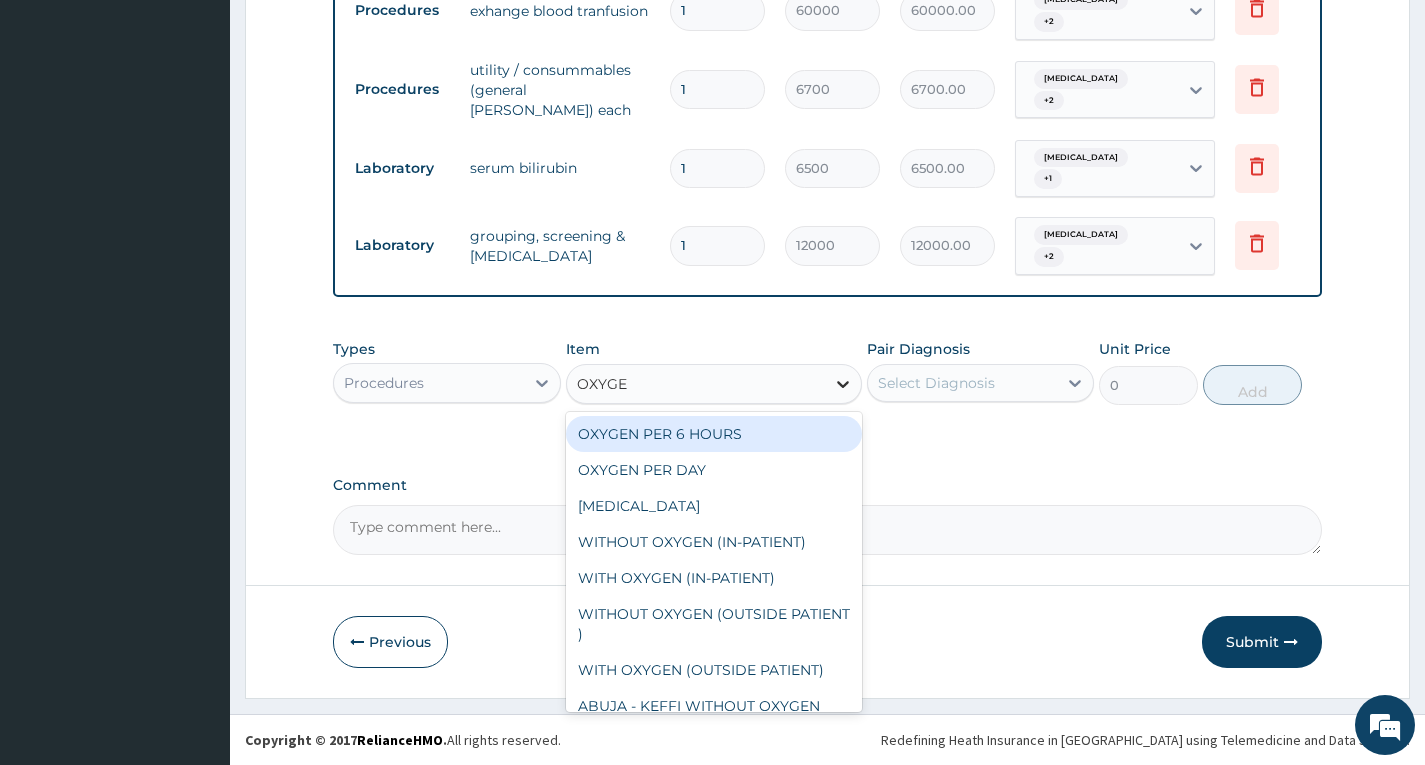 type on "OXYGEN" 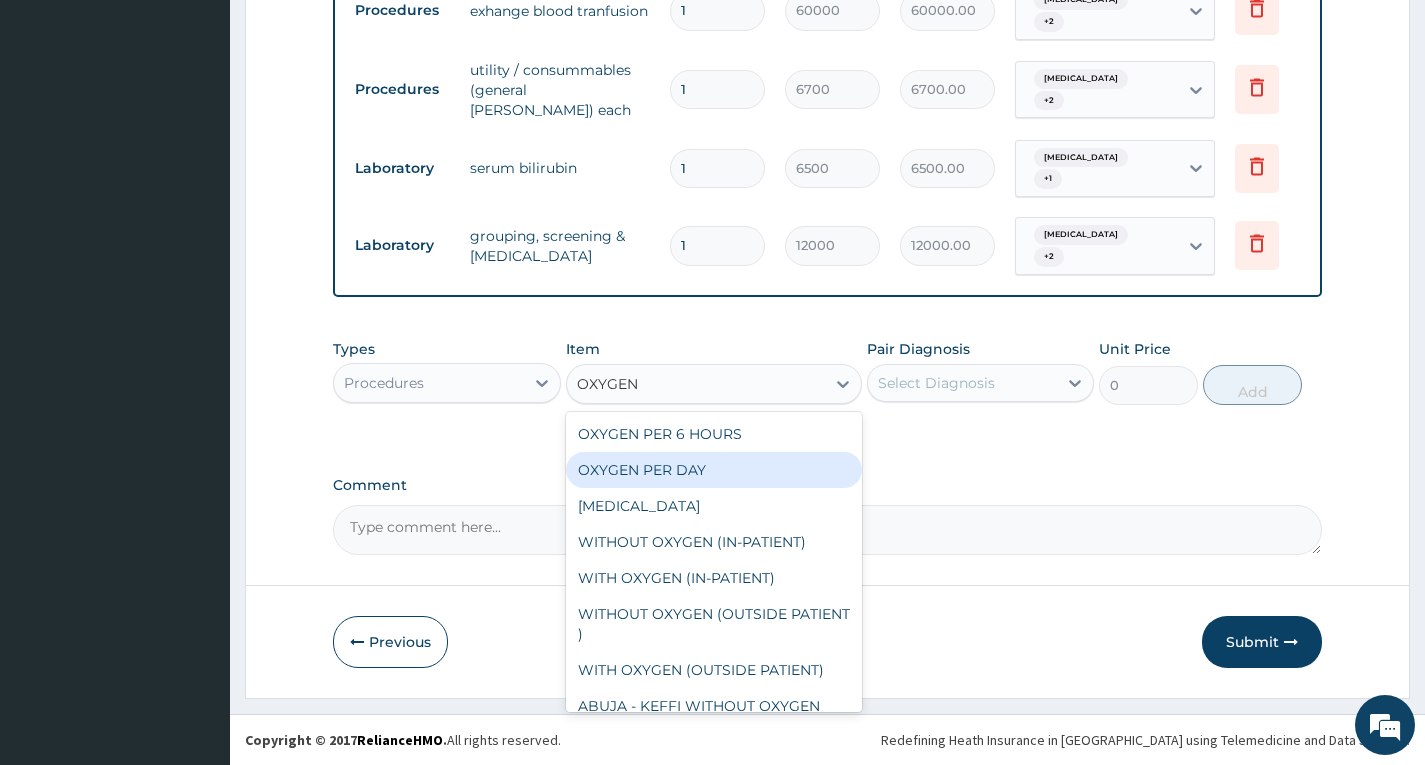 click on "OXYGEN PER DAY" at bounding box center (714, 470) 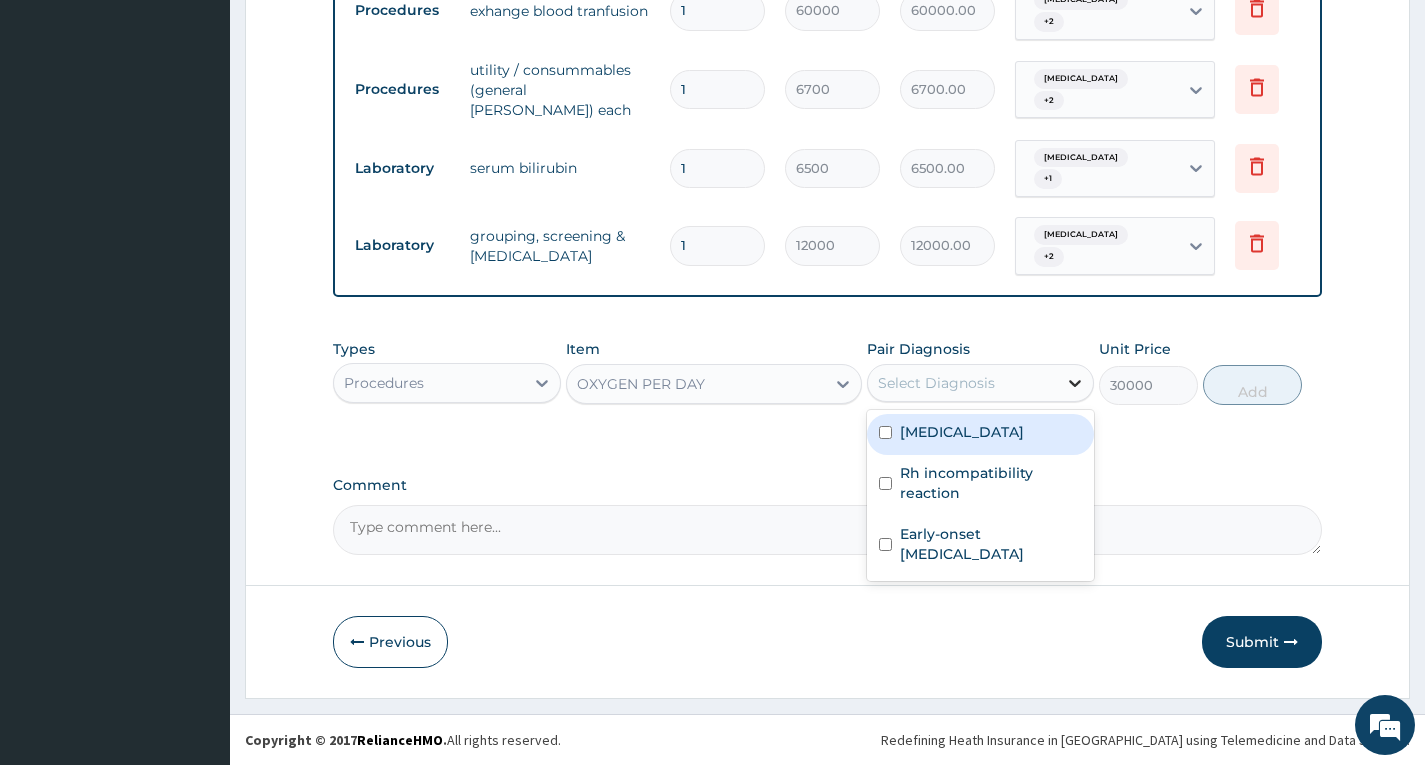 click 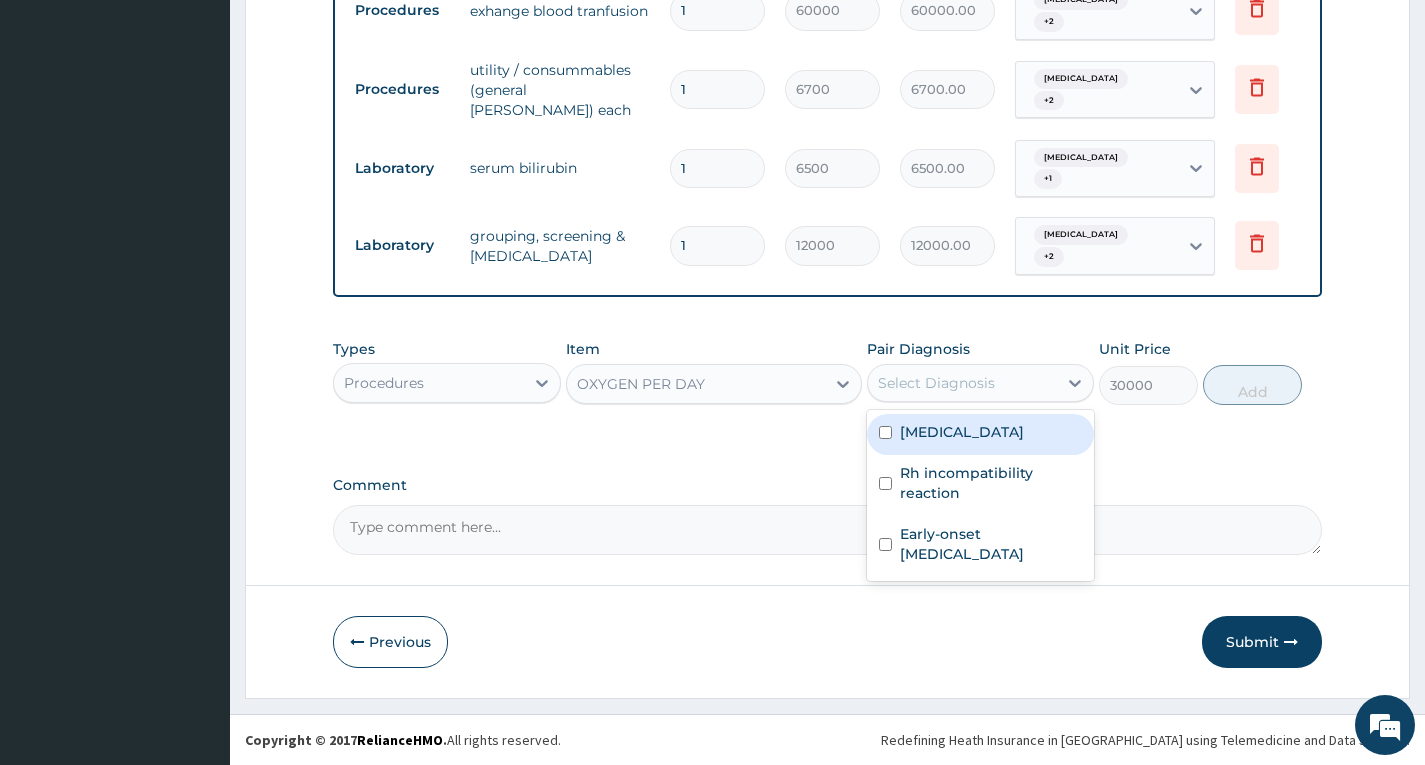 click at bounding box center (885, 432) 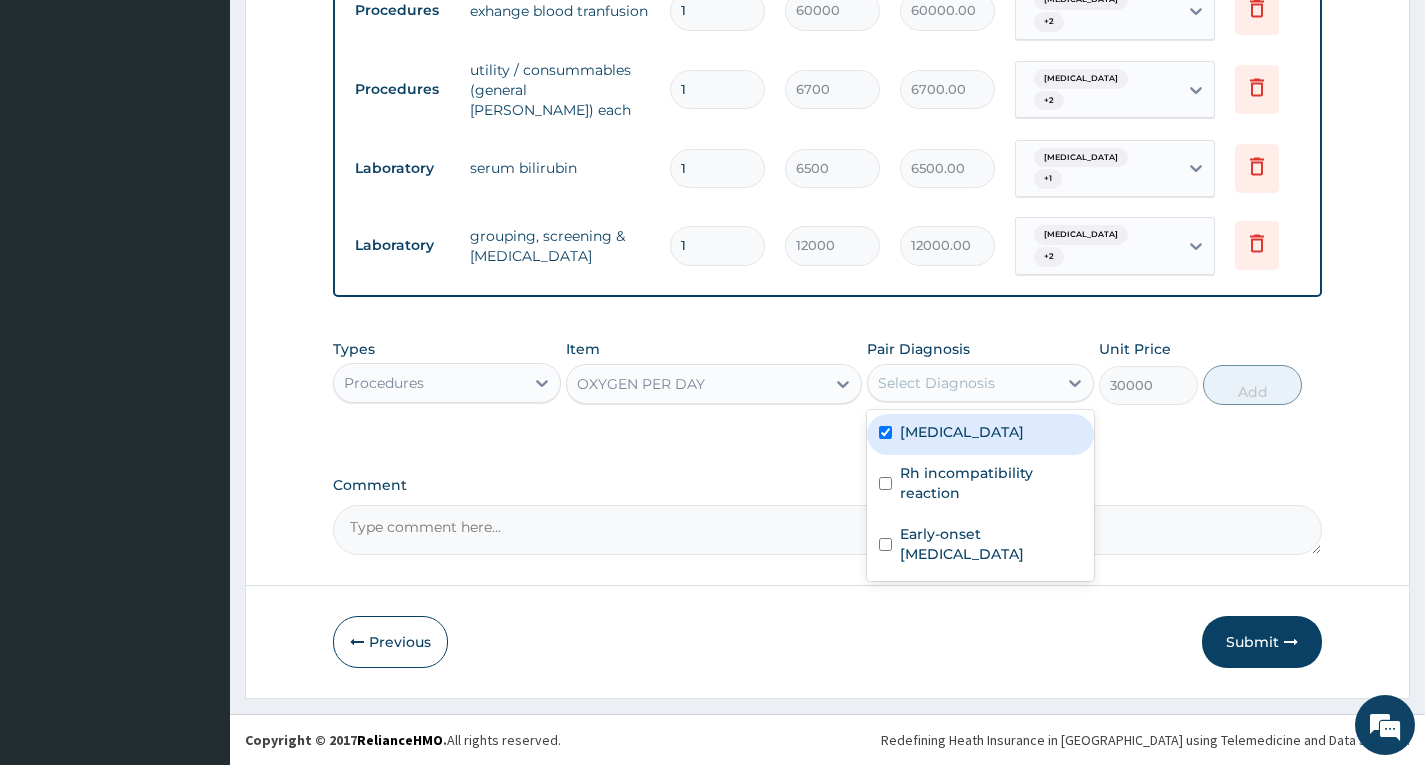 checkbox on "true" 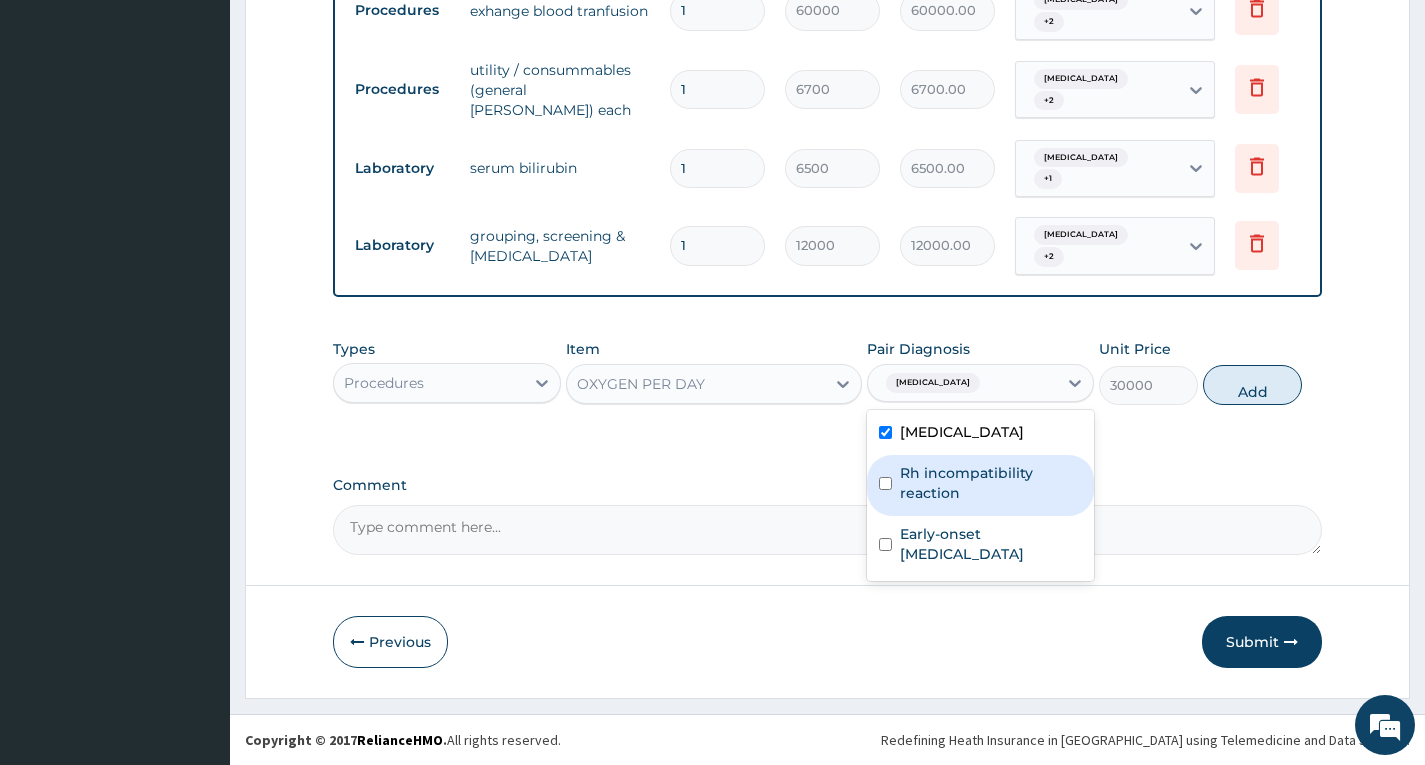 click at bounding box center (885, 483) 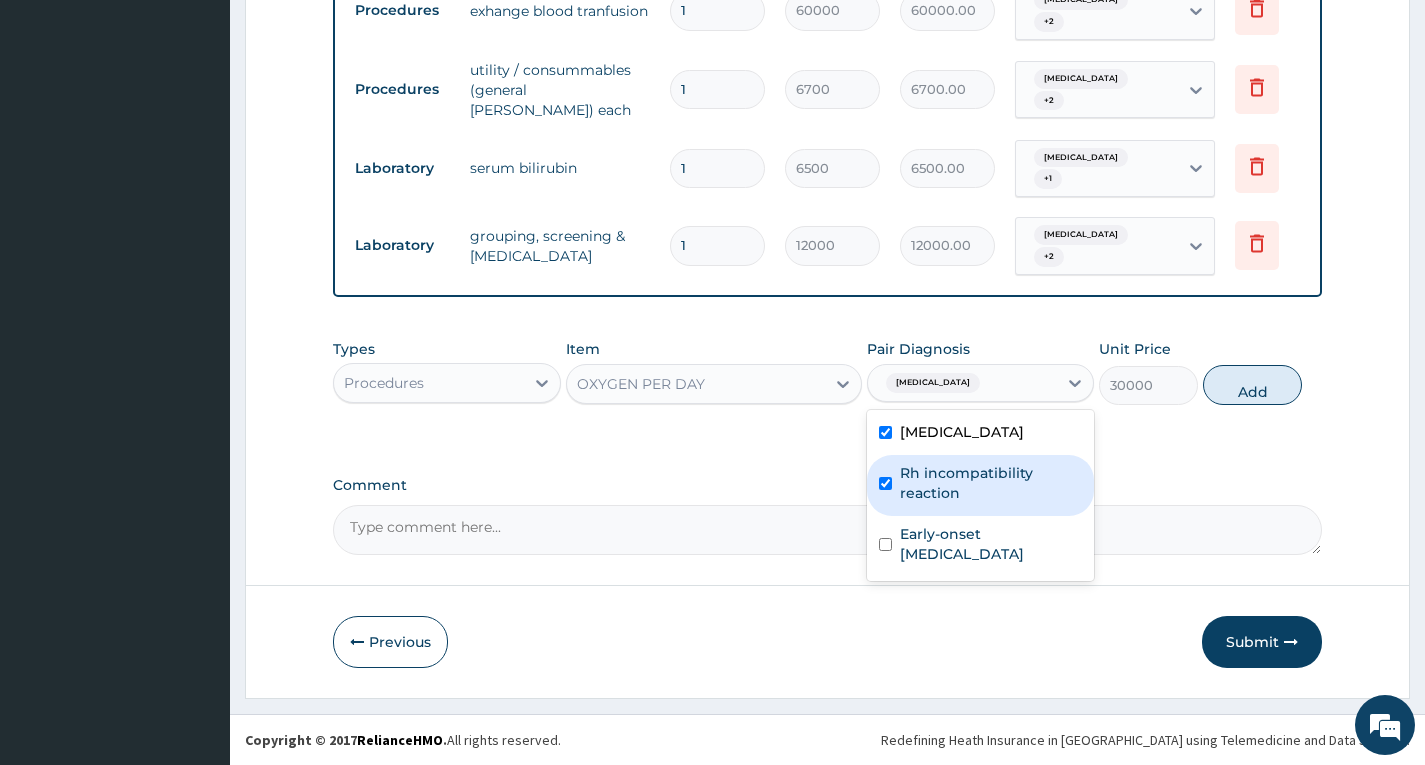 checkbox on "true" 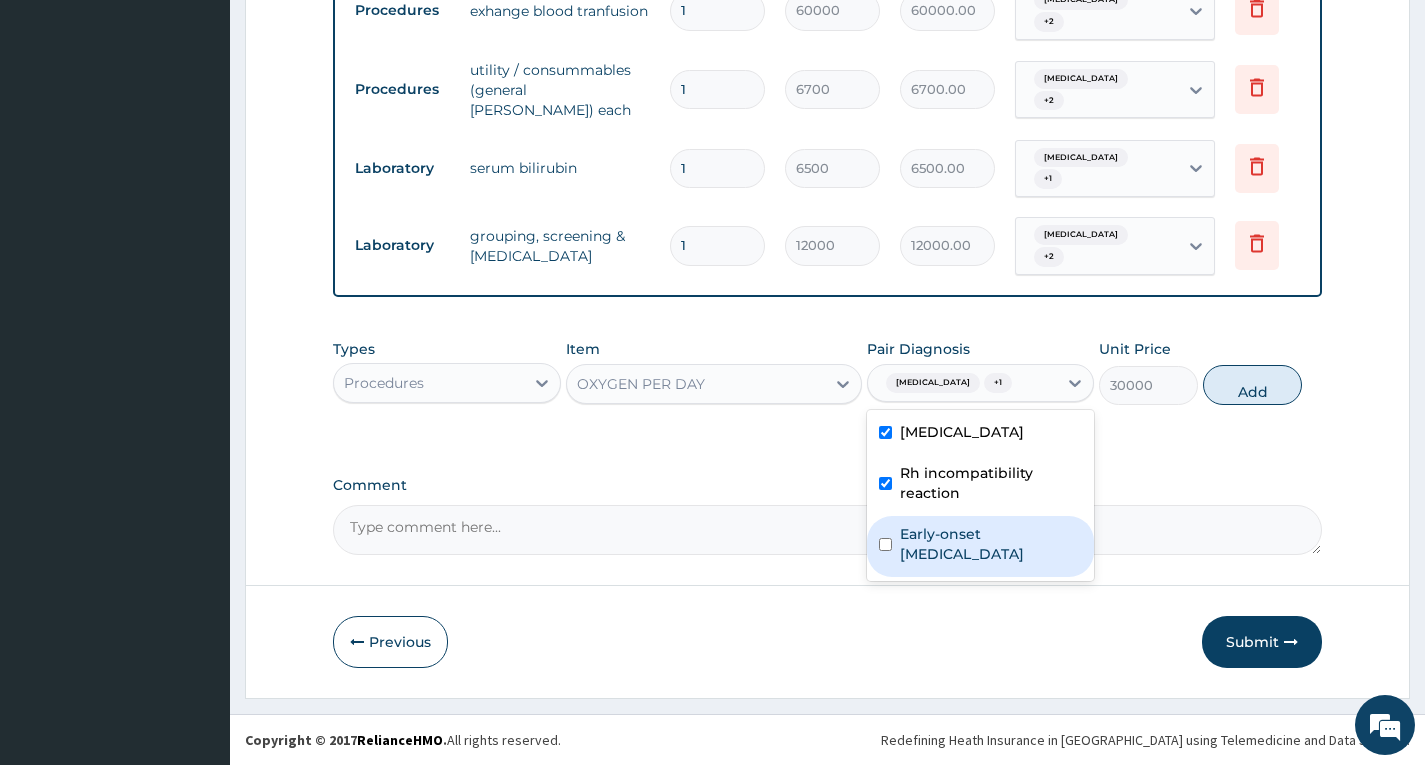 click at bounding box center [885, 544] 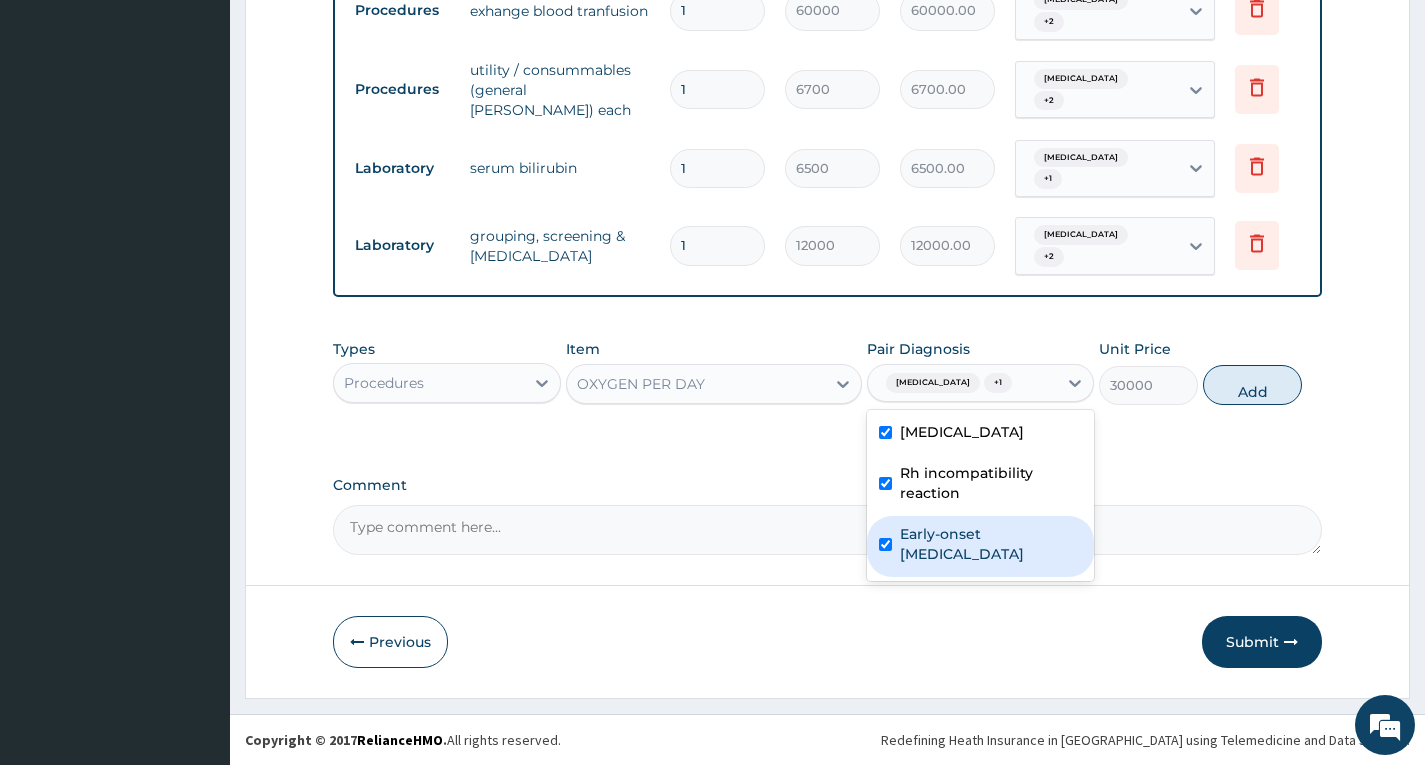 checkbox on "true" 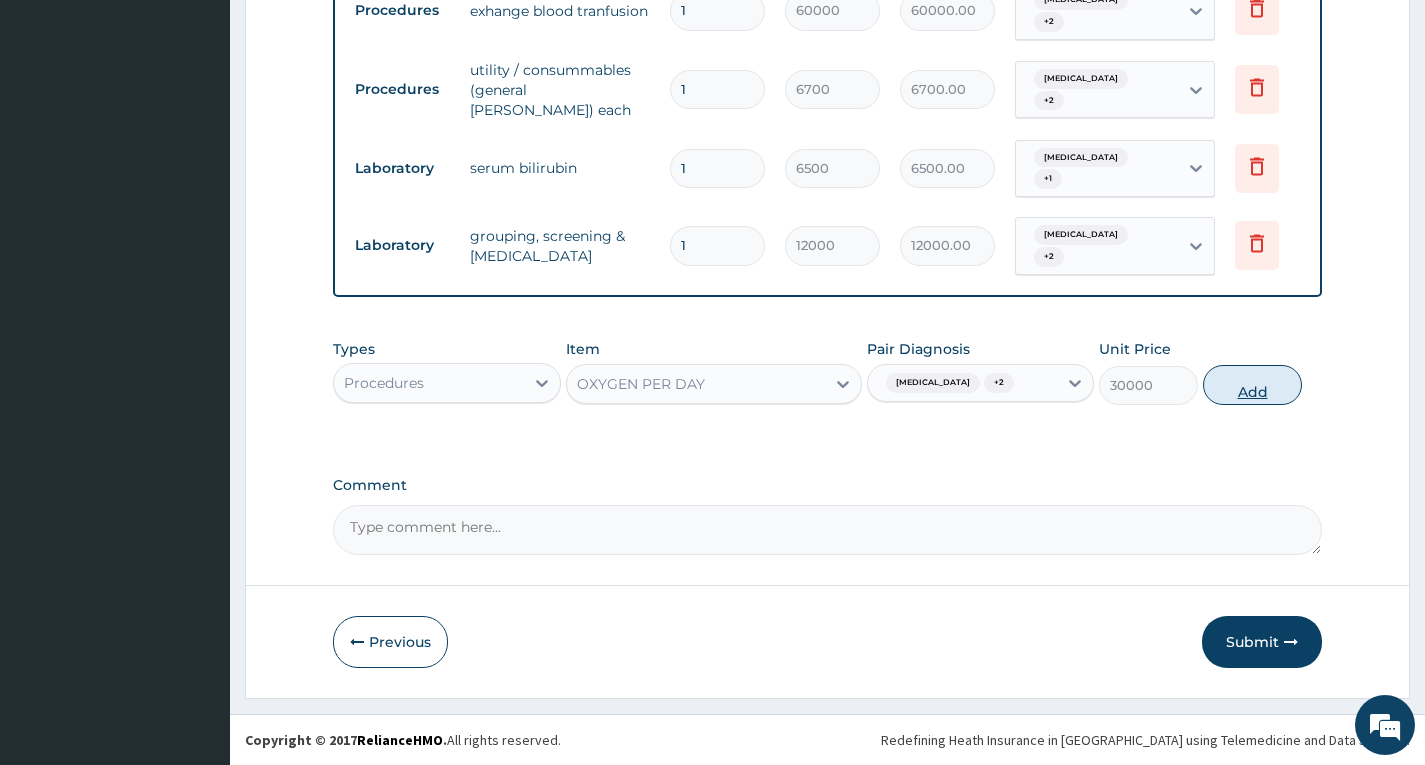 click on "Add" at bounding box center (1252, 385) 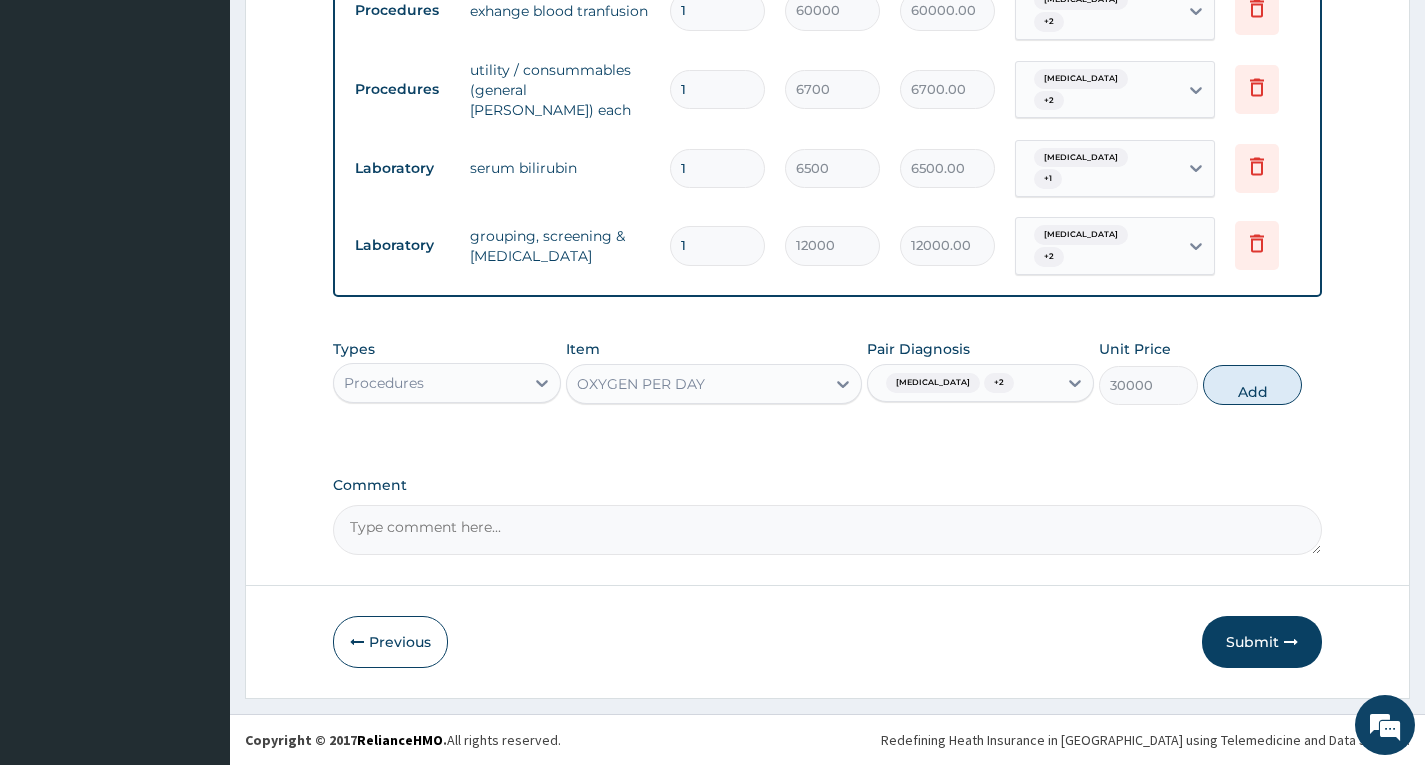 type on "0" 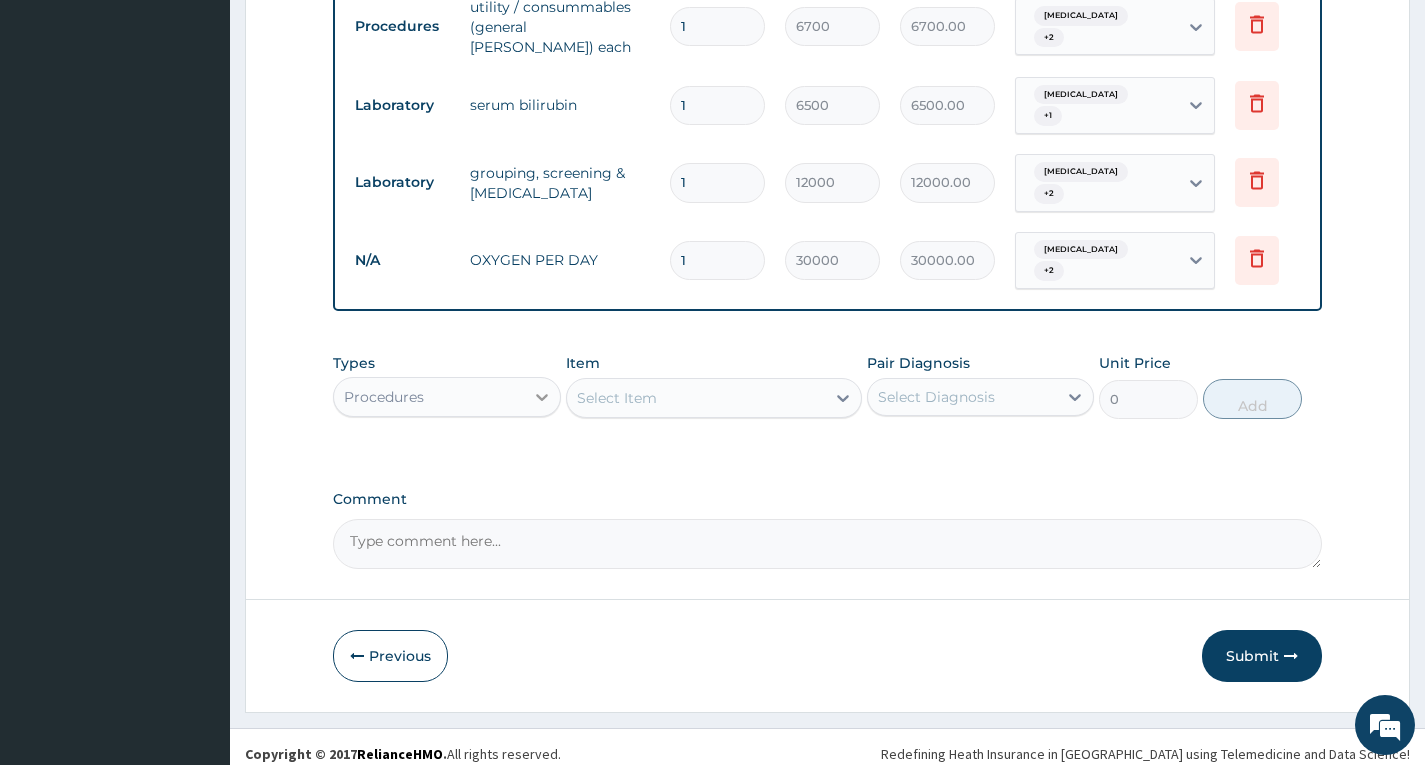 scroll, scrollTop: 1527, scrollLeft: 0, axis: vertical 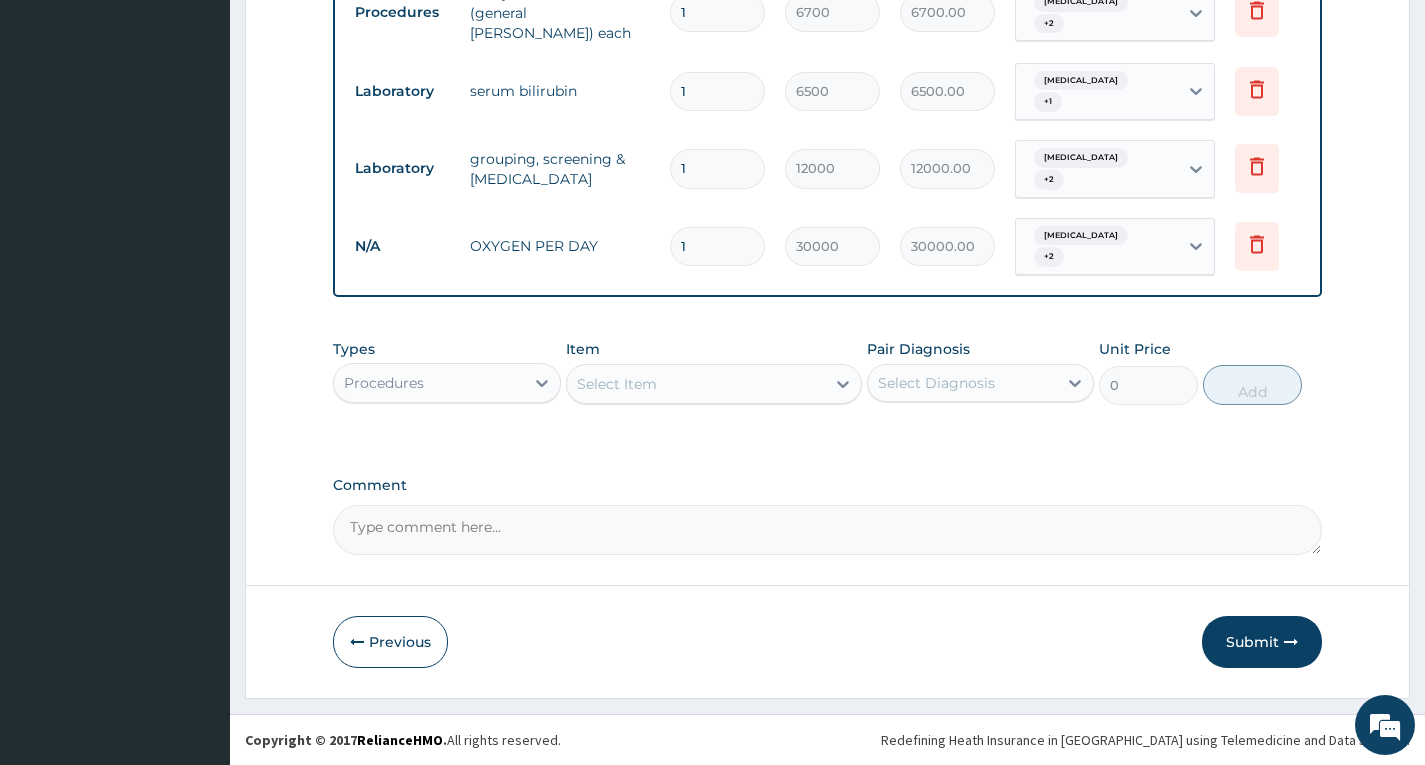 click on "Comment" at bounding box center (827, 530) 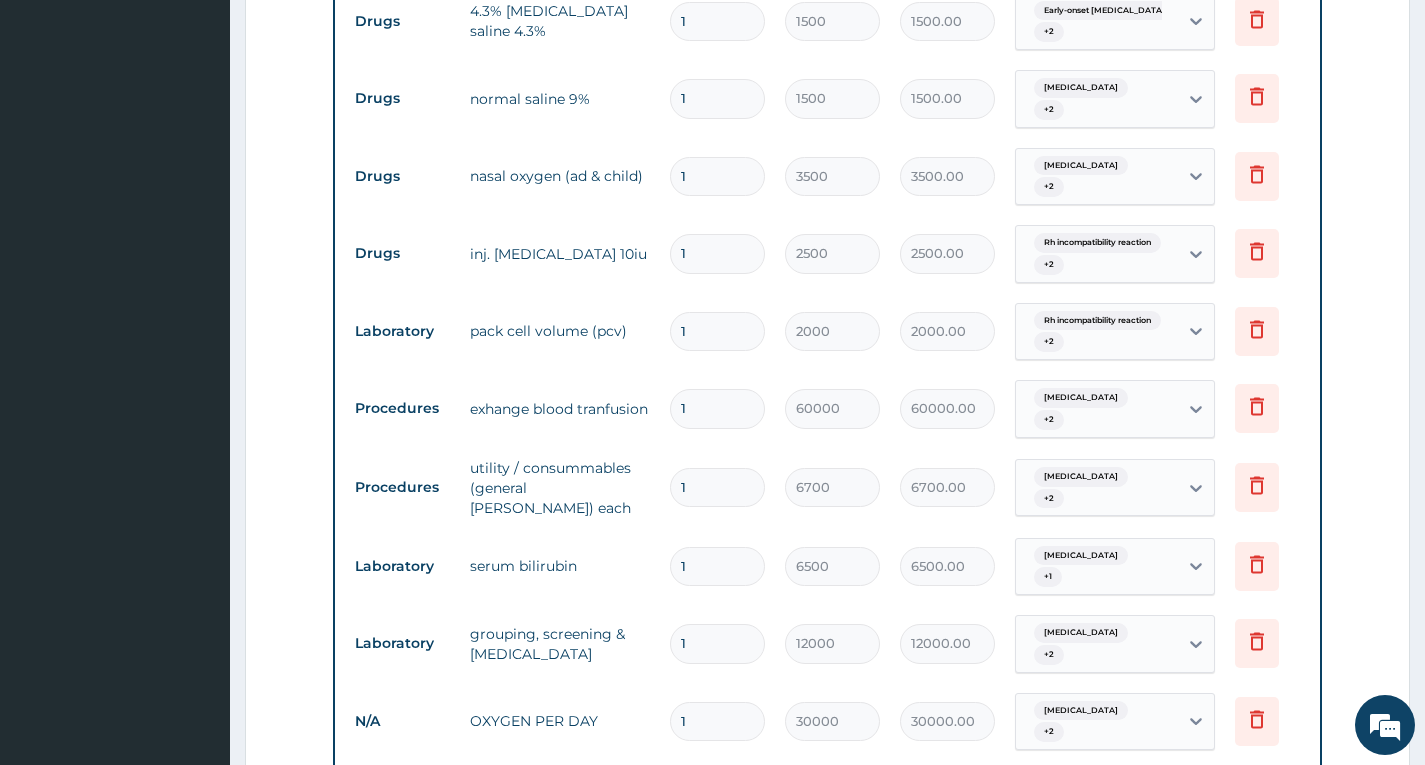scroll, scrollTop: 1027, scrollLeft: 0, axis: vertical 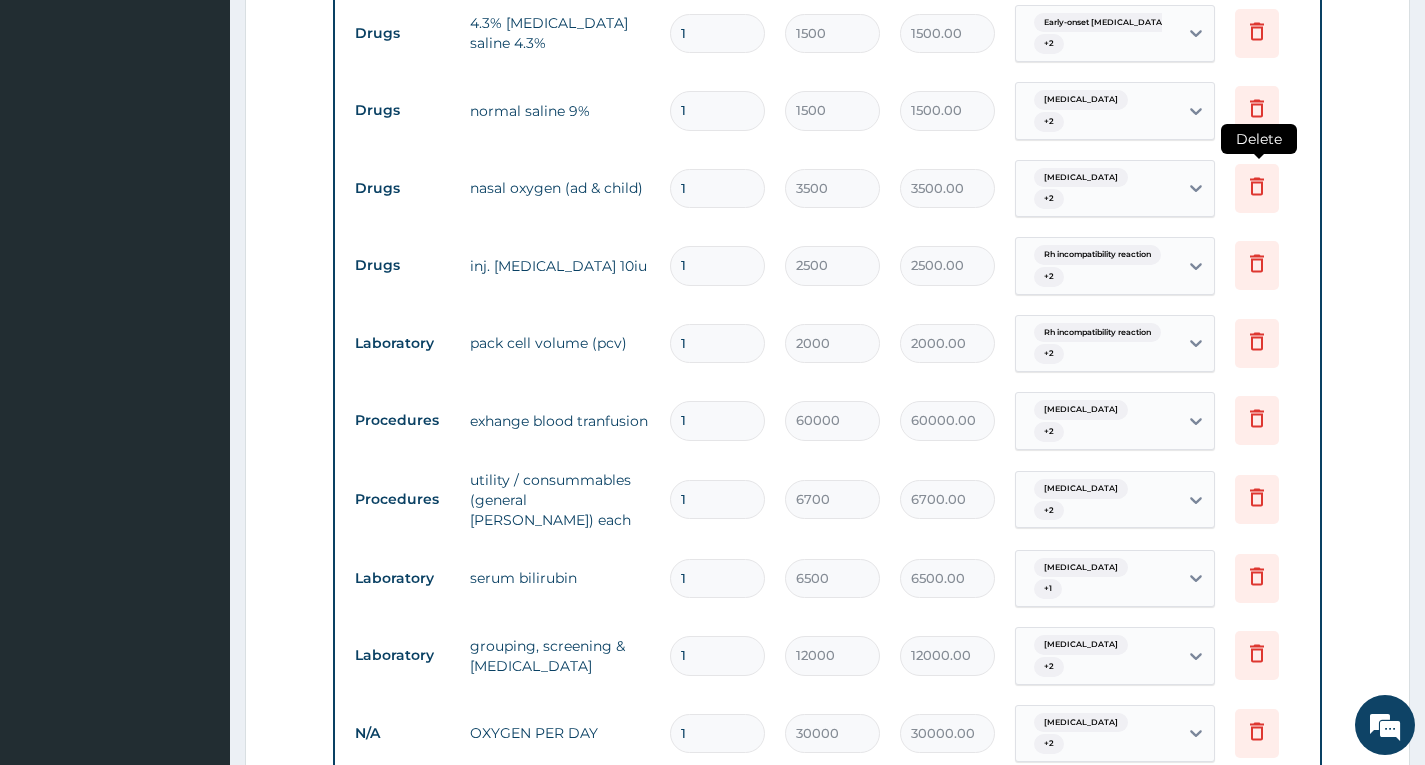 type on "Update of yesterday's request sent for the Augustine Catherine Agba's Baby" 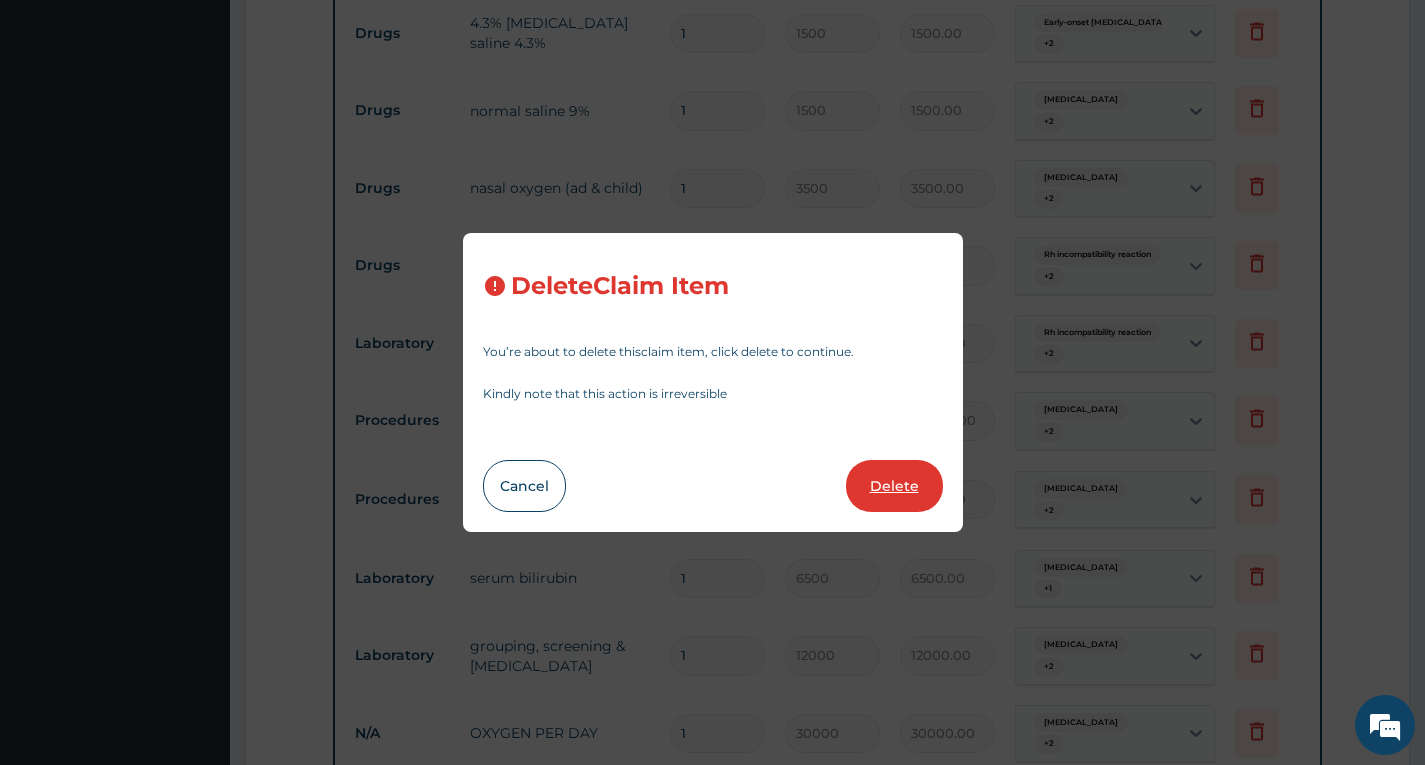 click on "Delete" at bounding box center (894, 486) 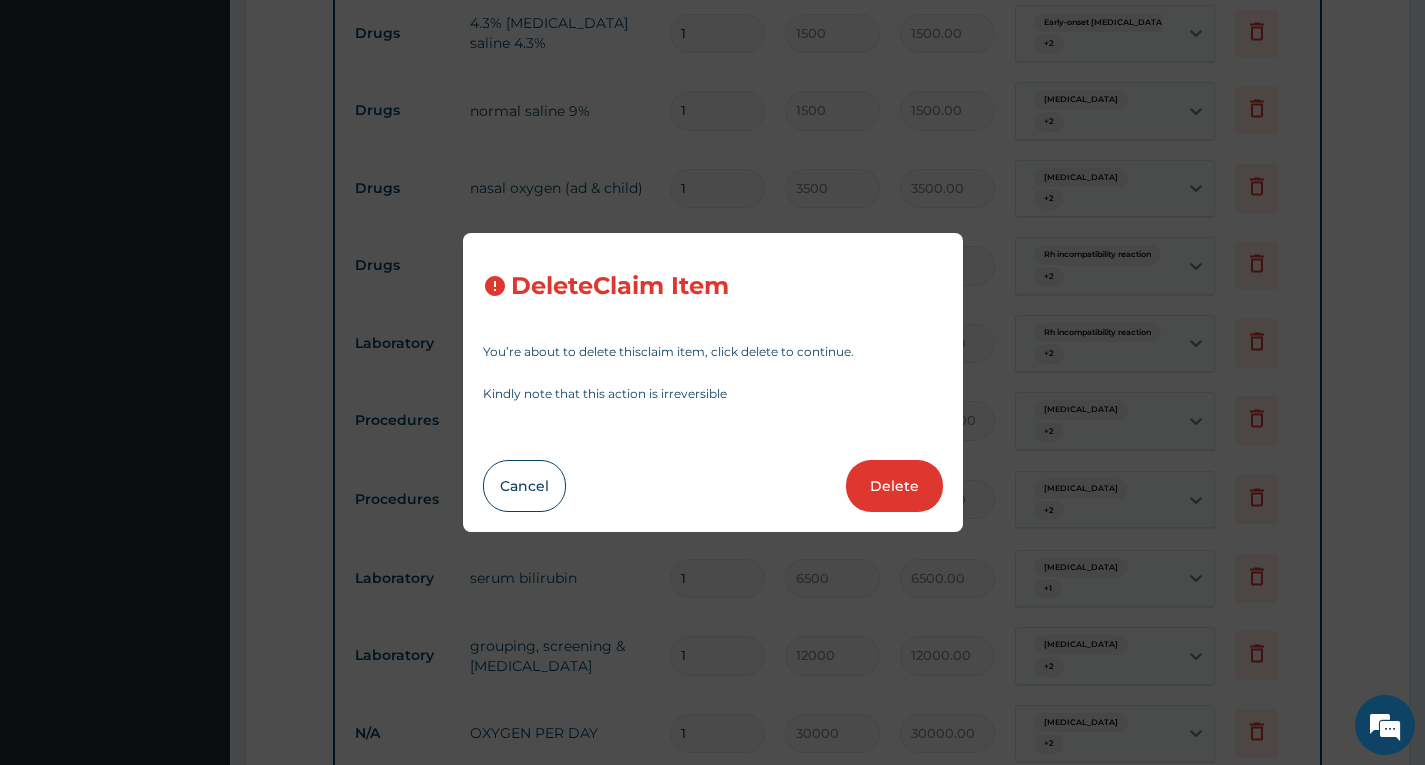 type on "2500" 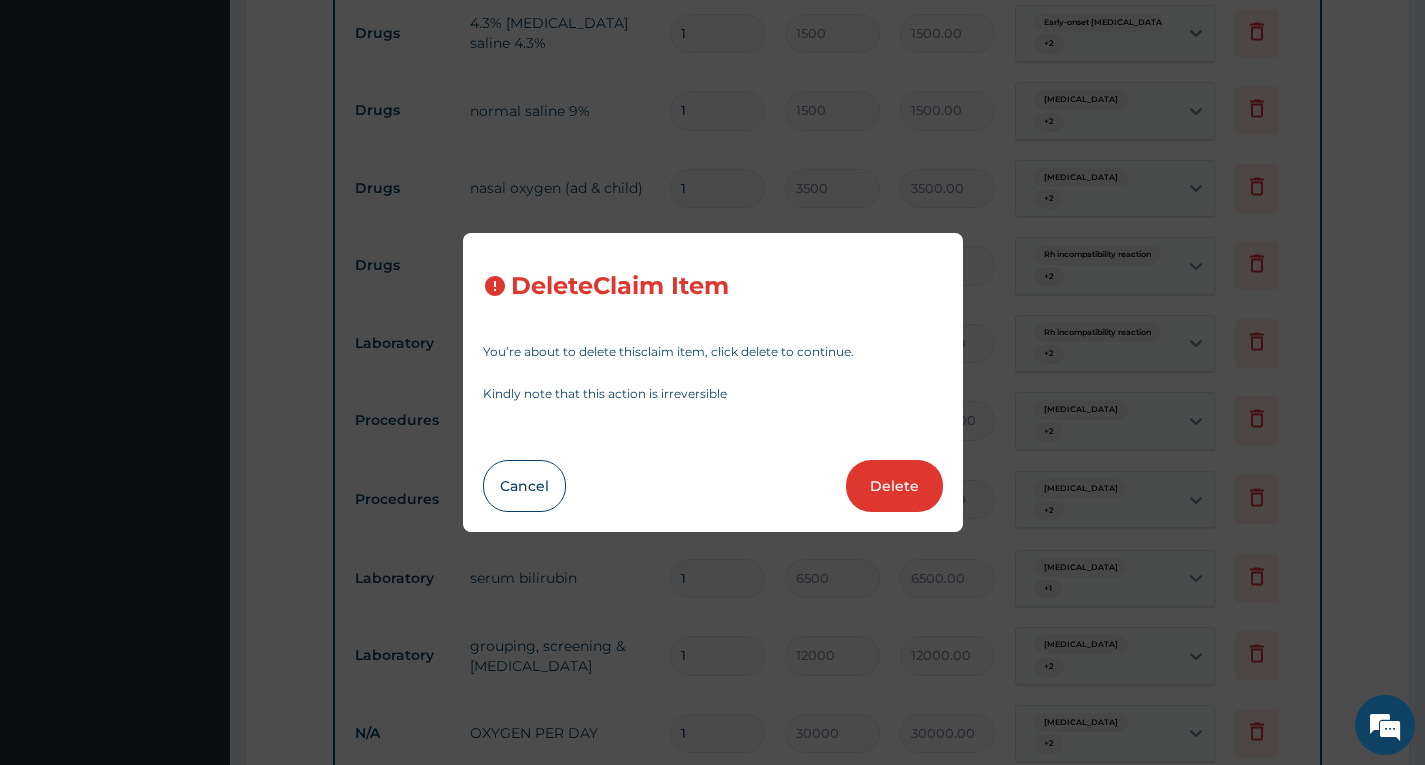 type on "2500.00" 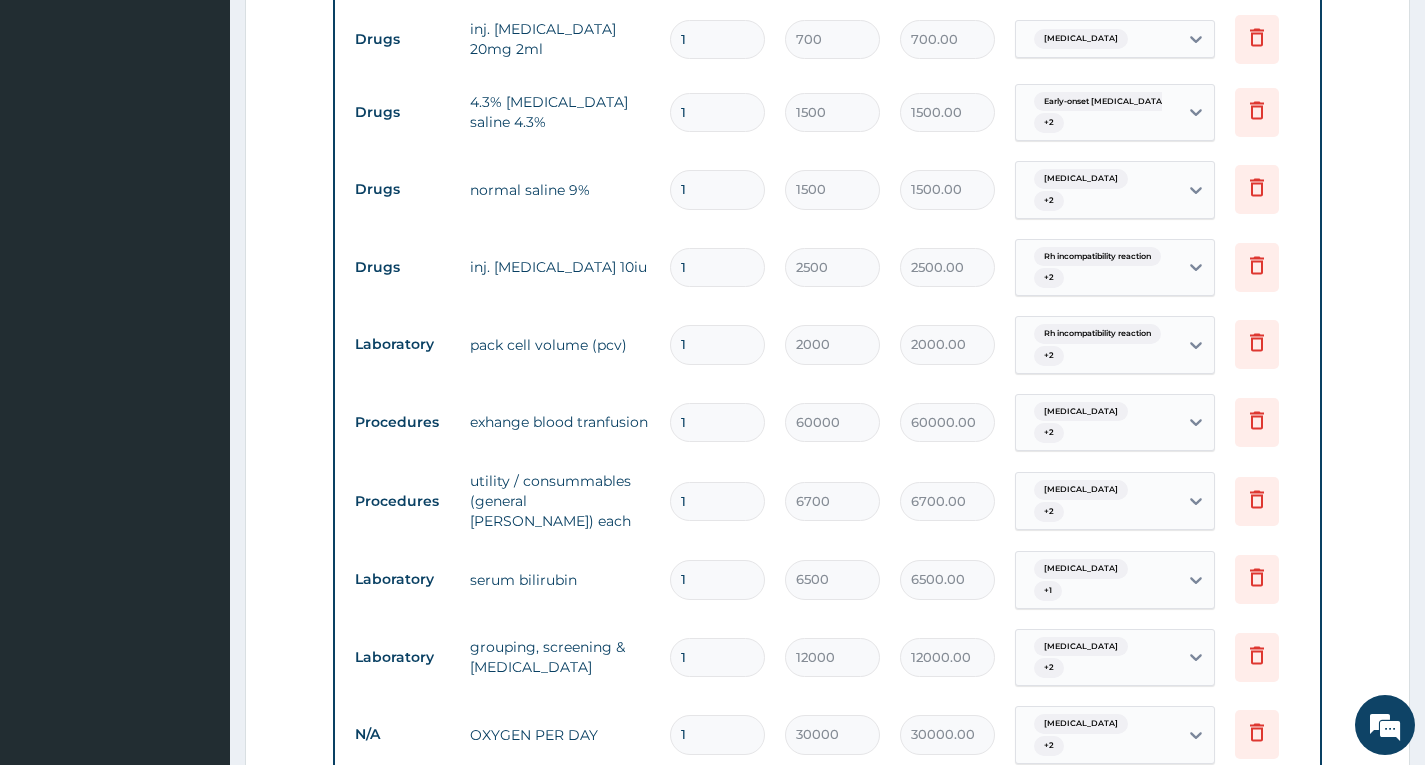 scroll, scrollTop: 949, scrollLeft: 0, axis: vertical 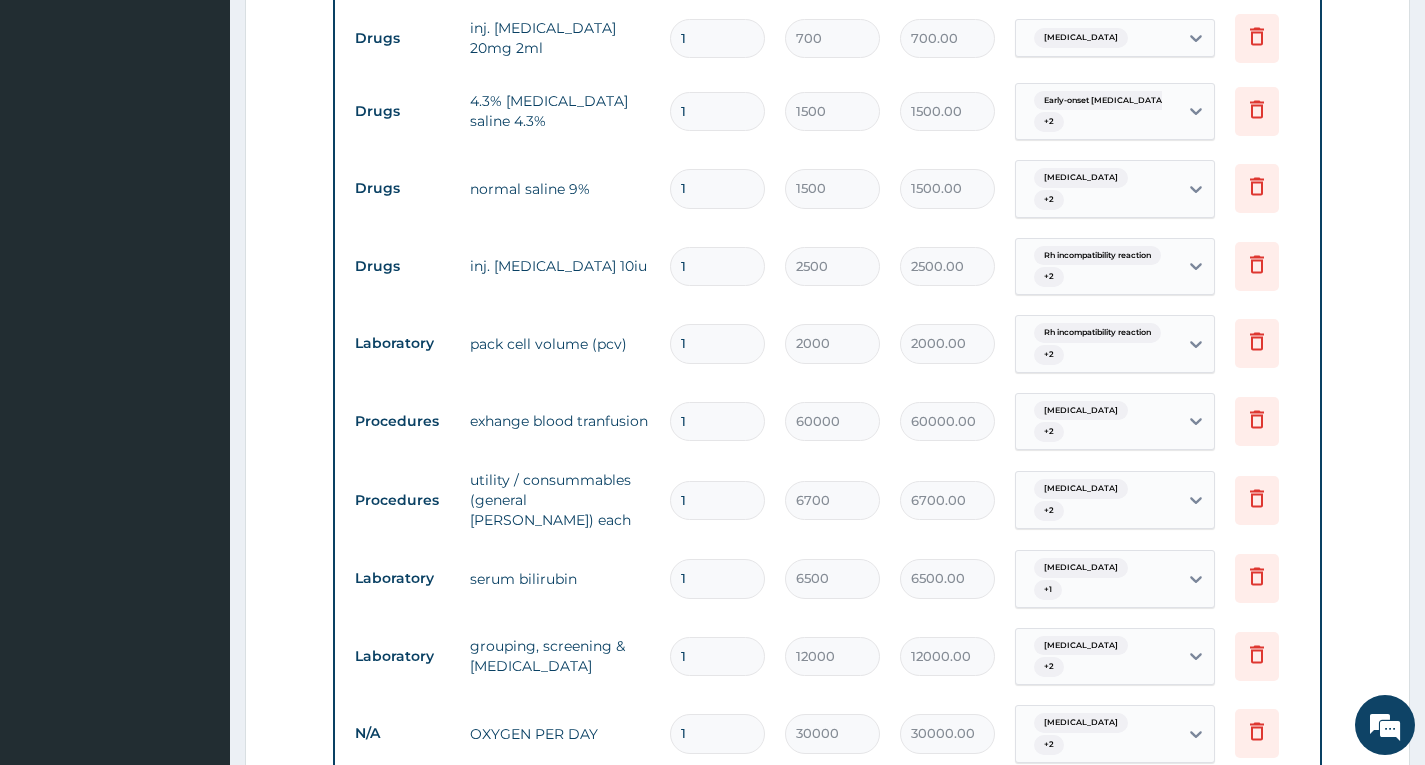 click on "1" at bounding box center (717, 111) 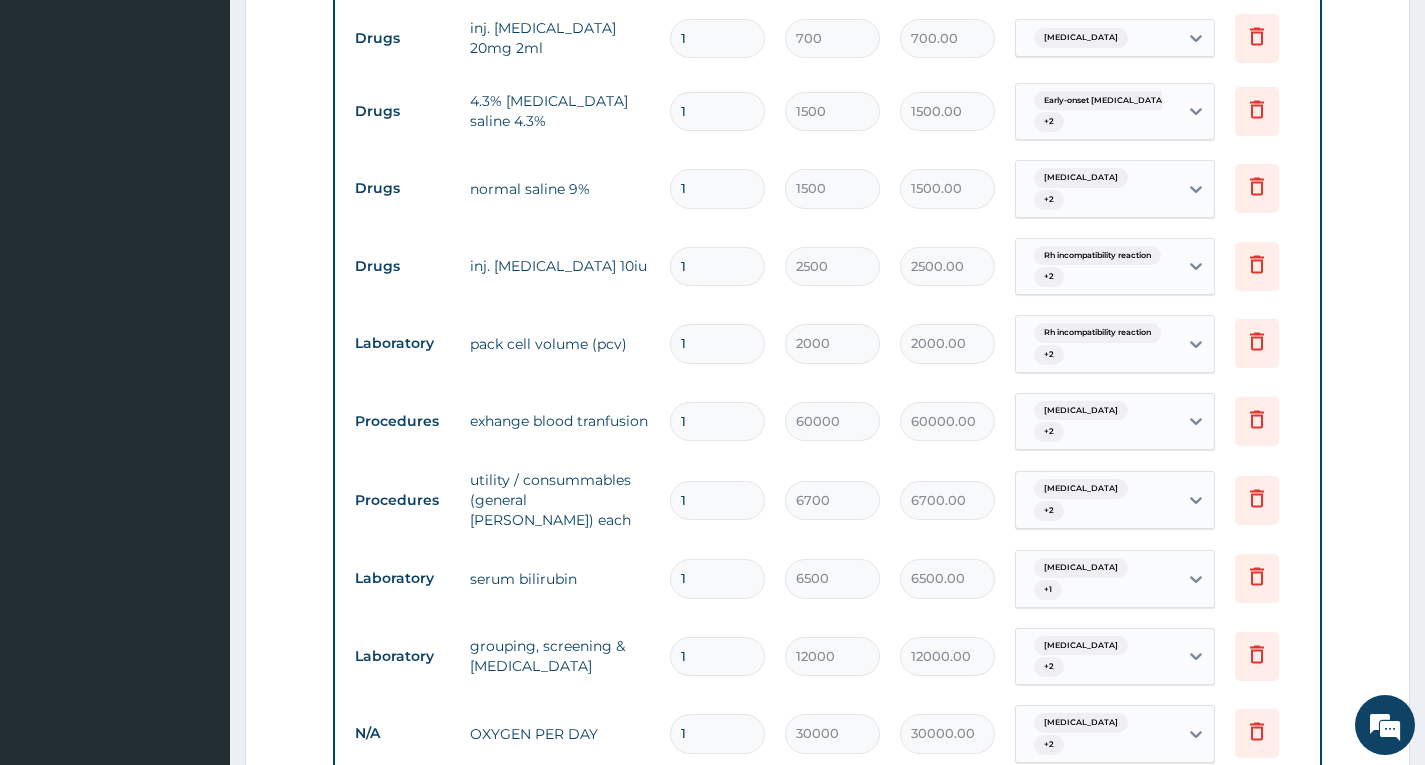 type 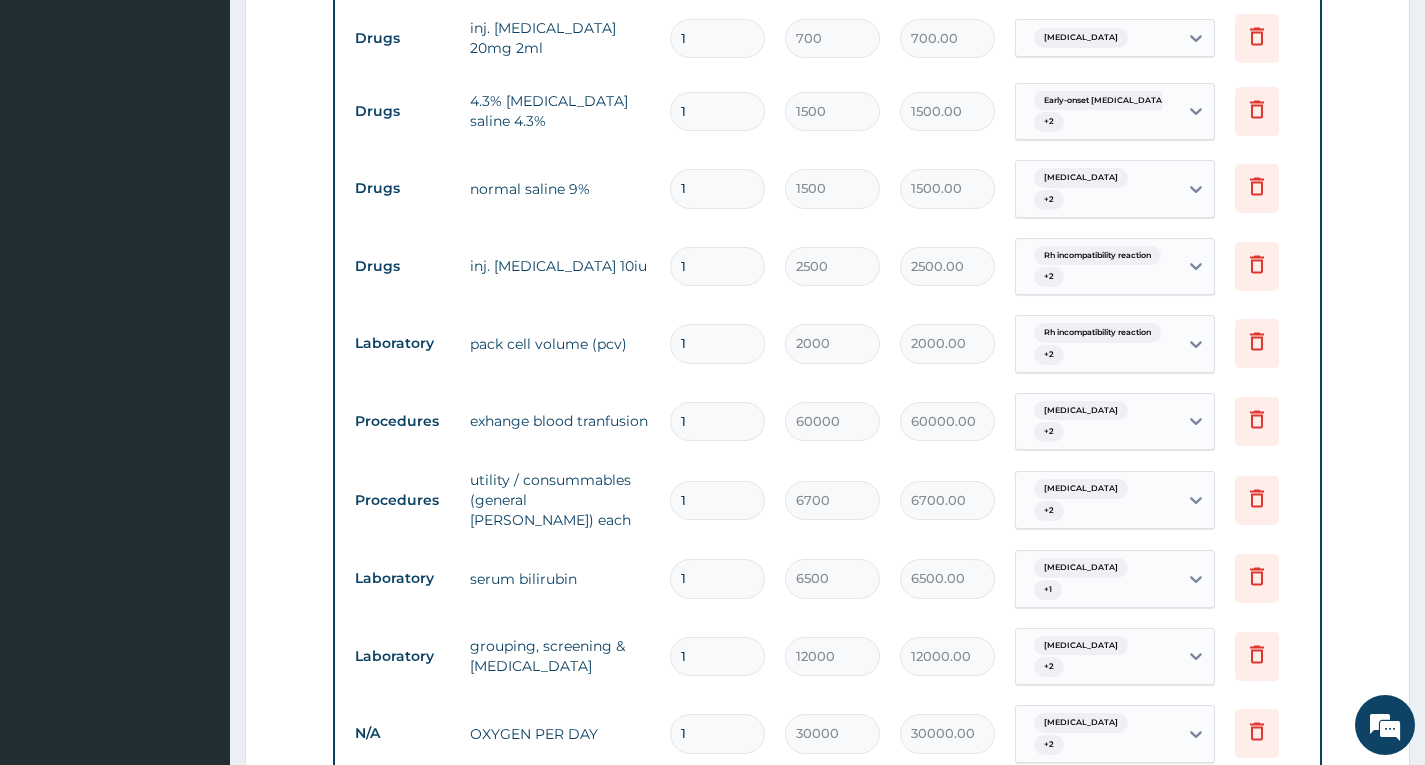 type on "0.00" 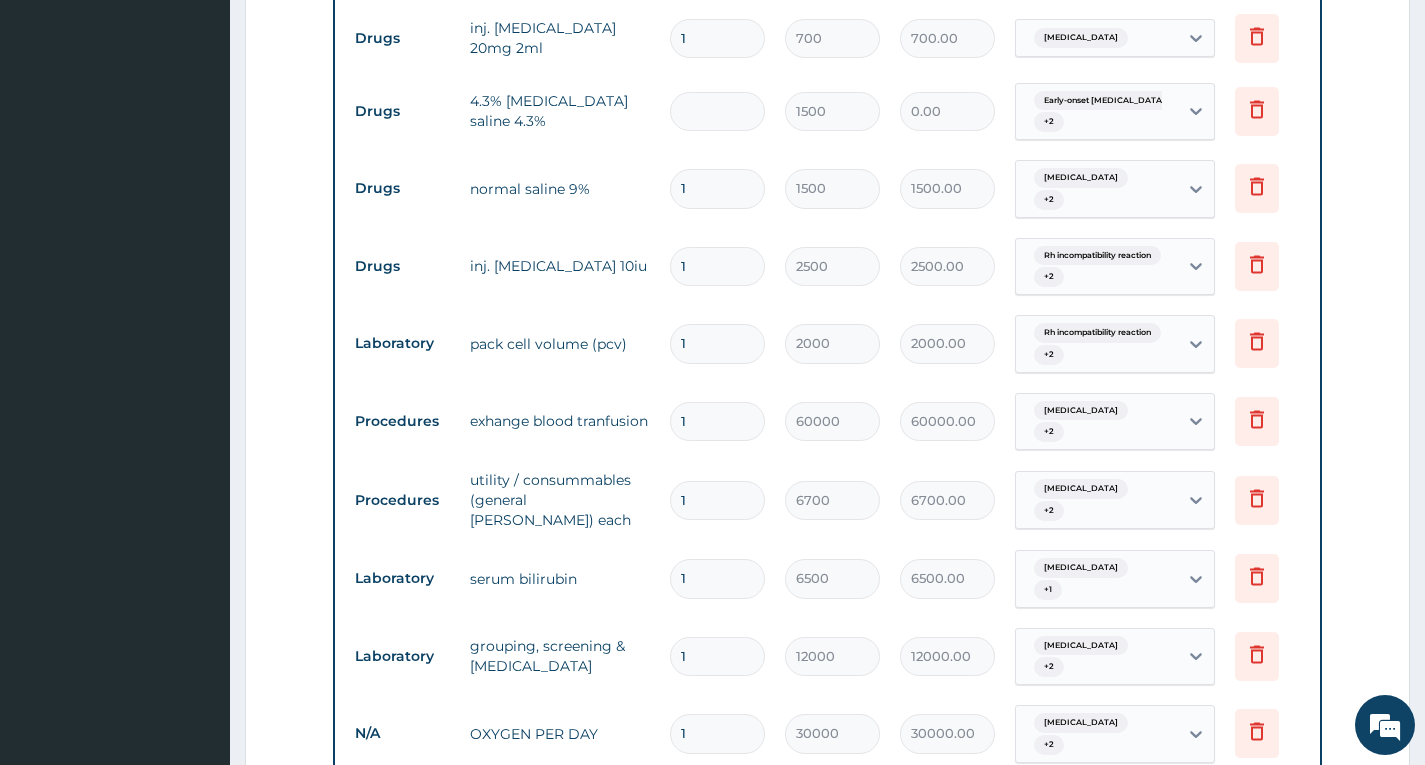 type on "2" 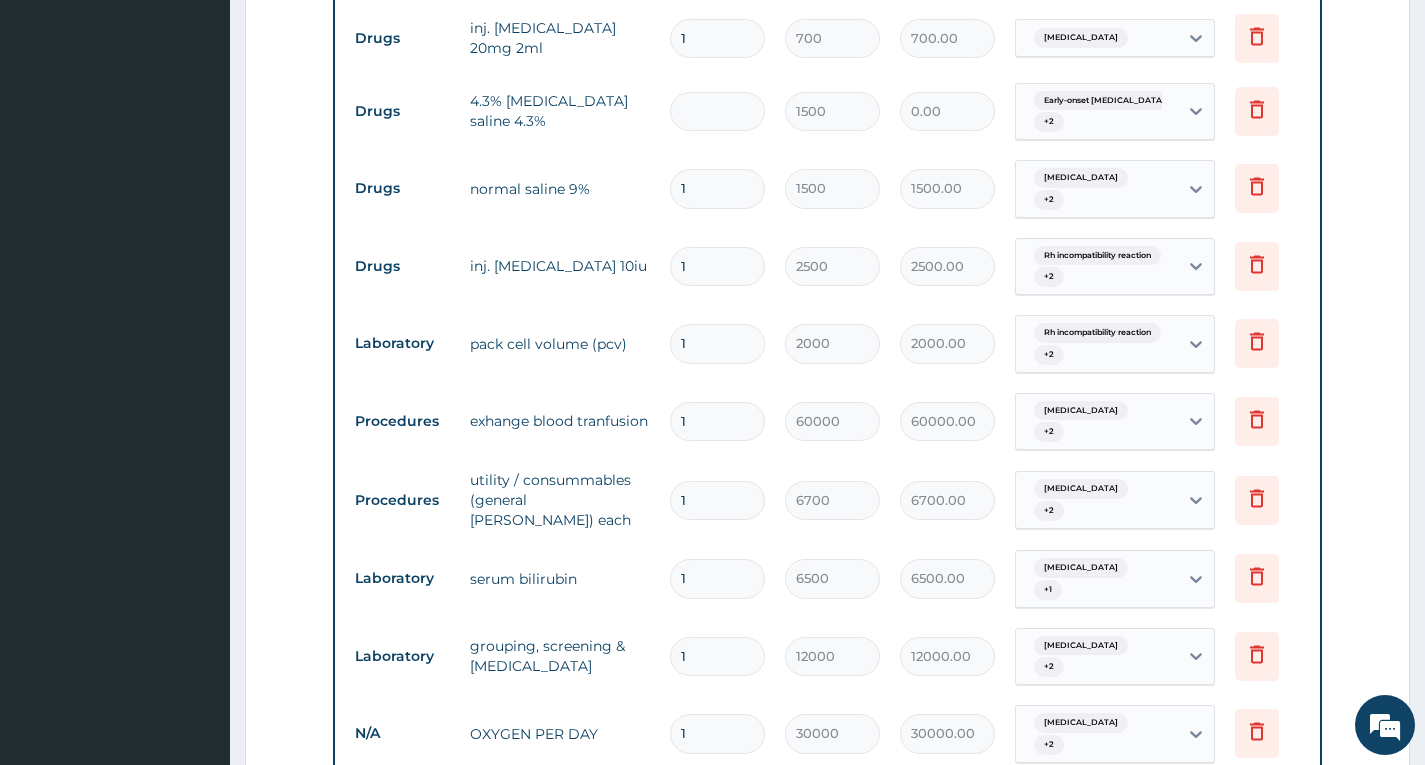type on "3000.00" 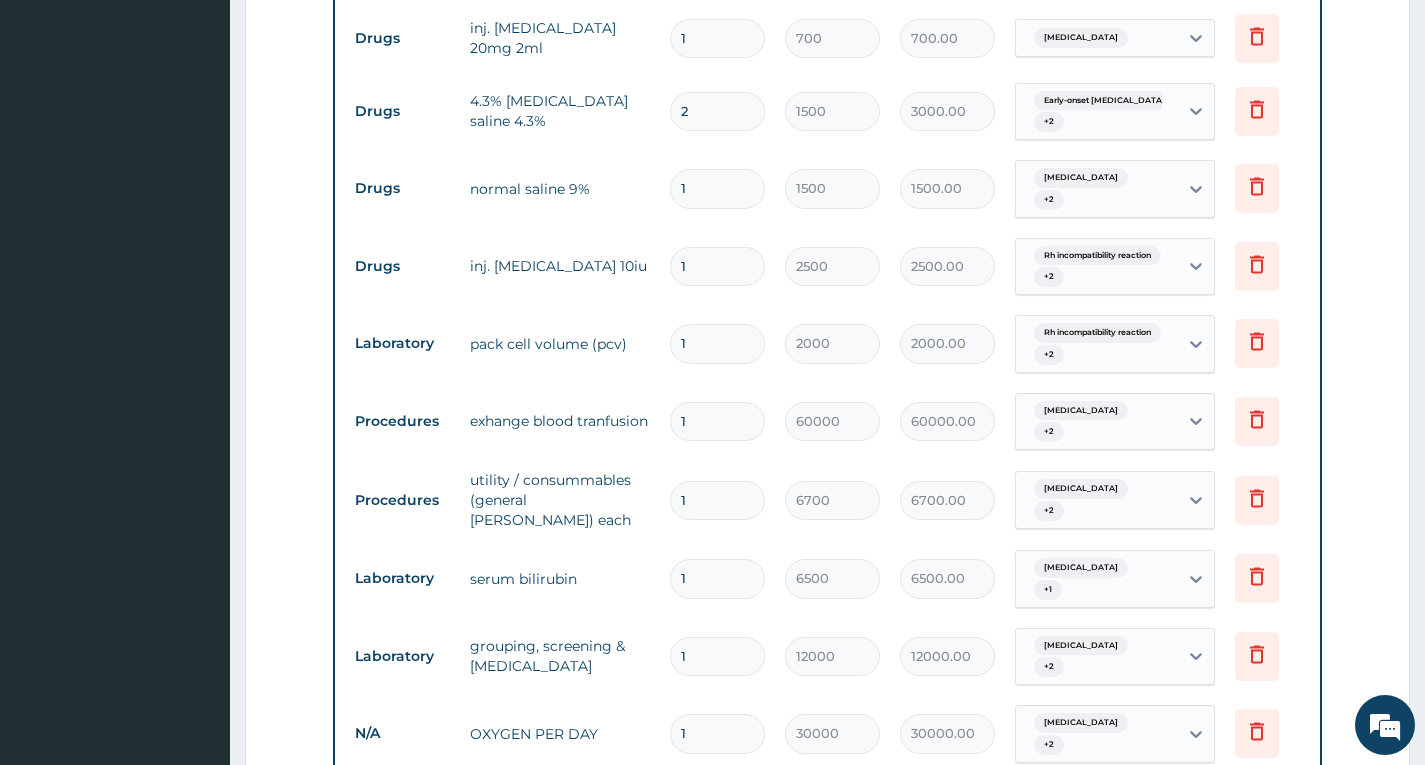 type on "2" 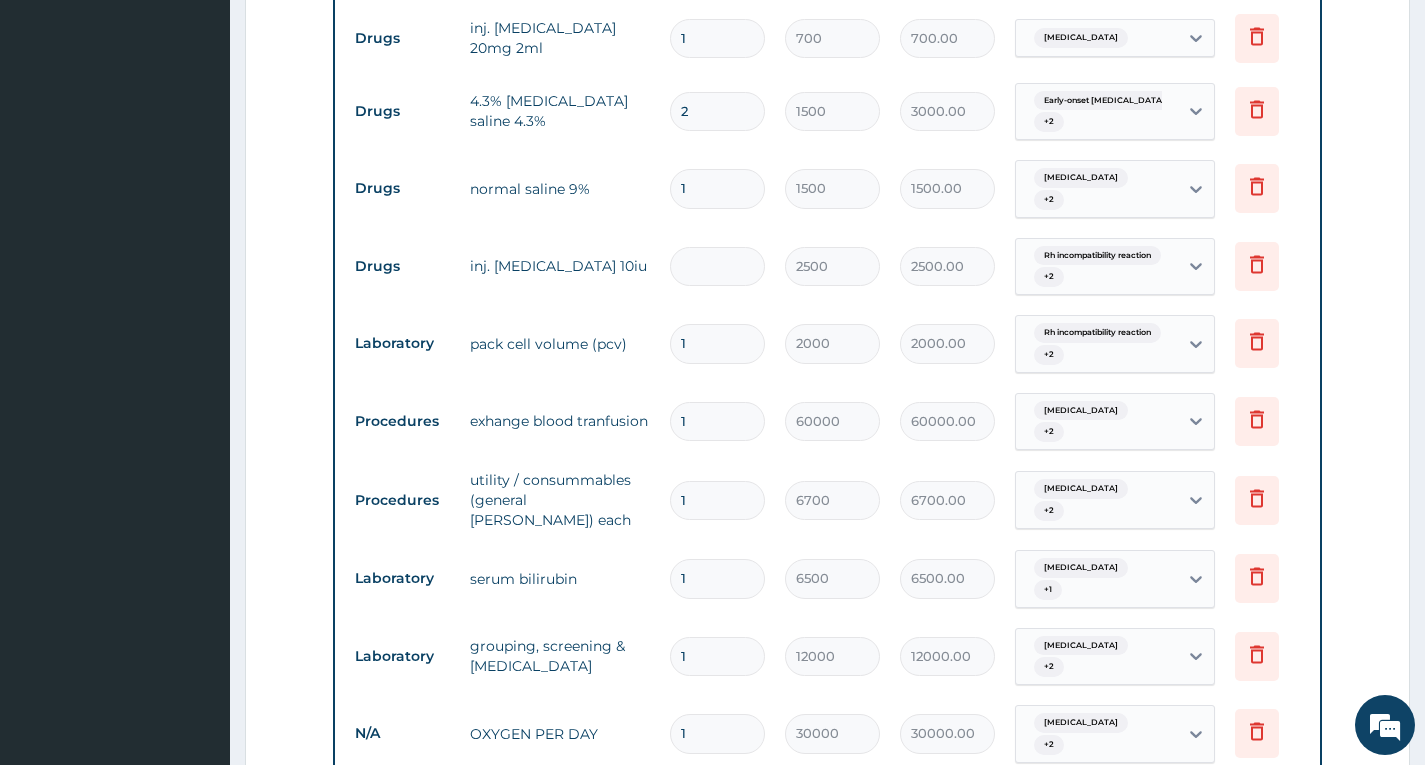 type on "0.00" 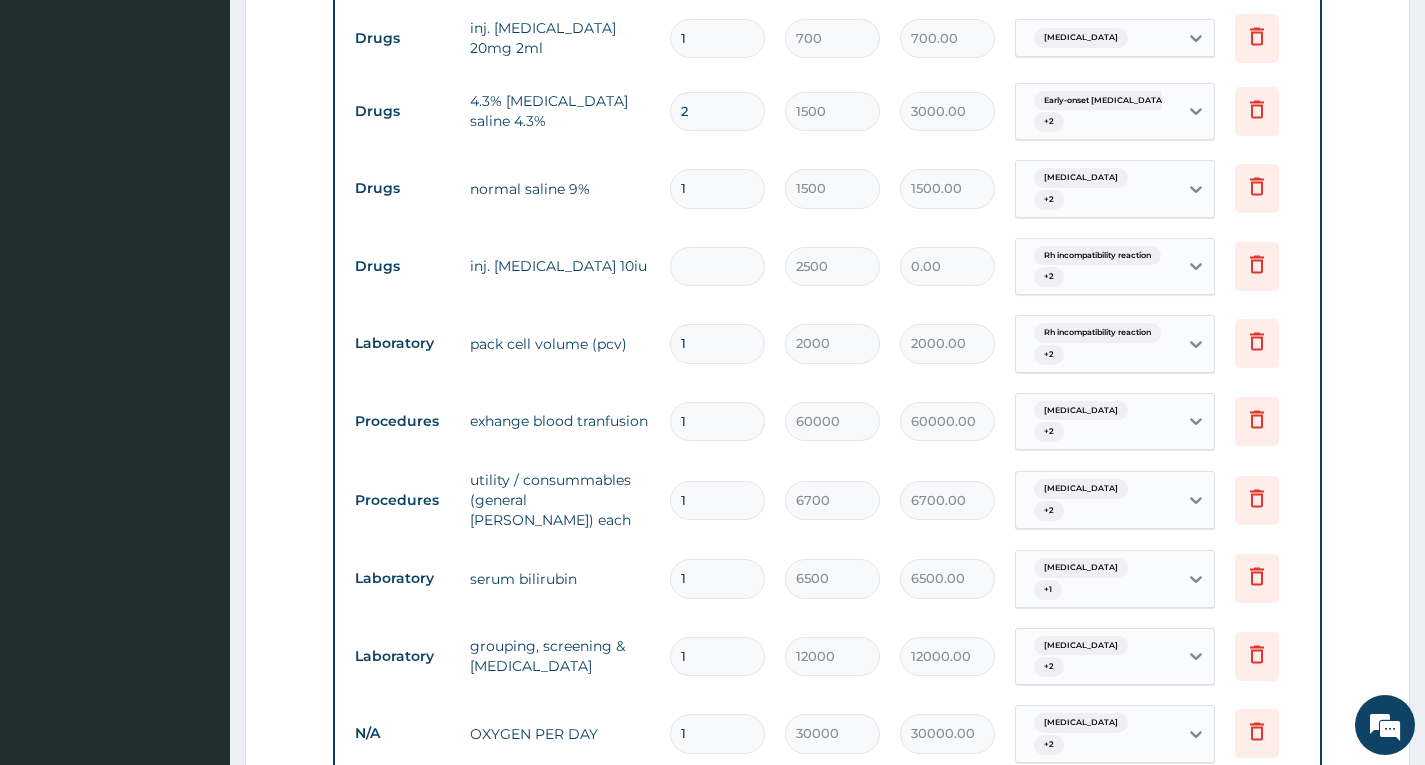 type on "2" 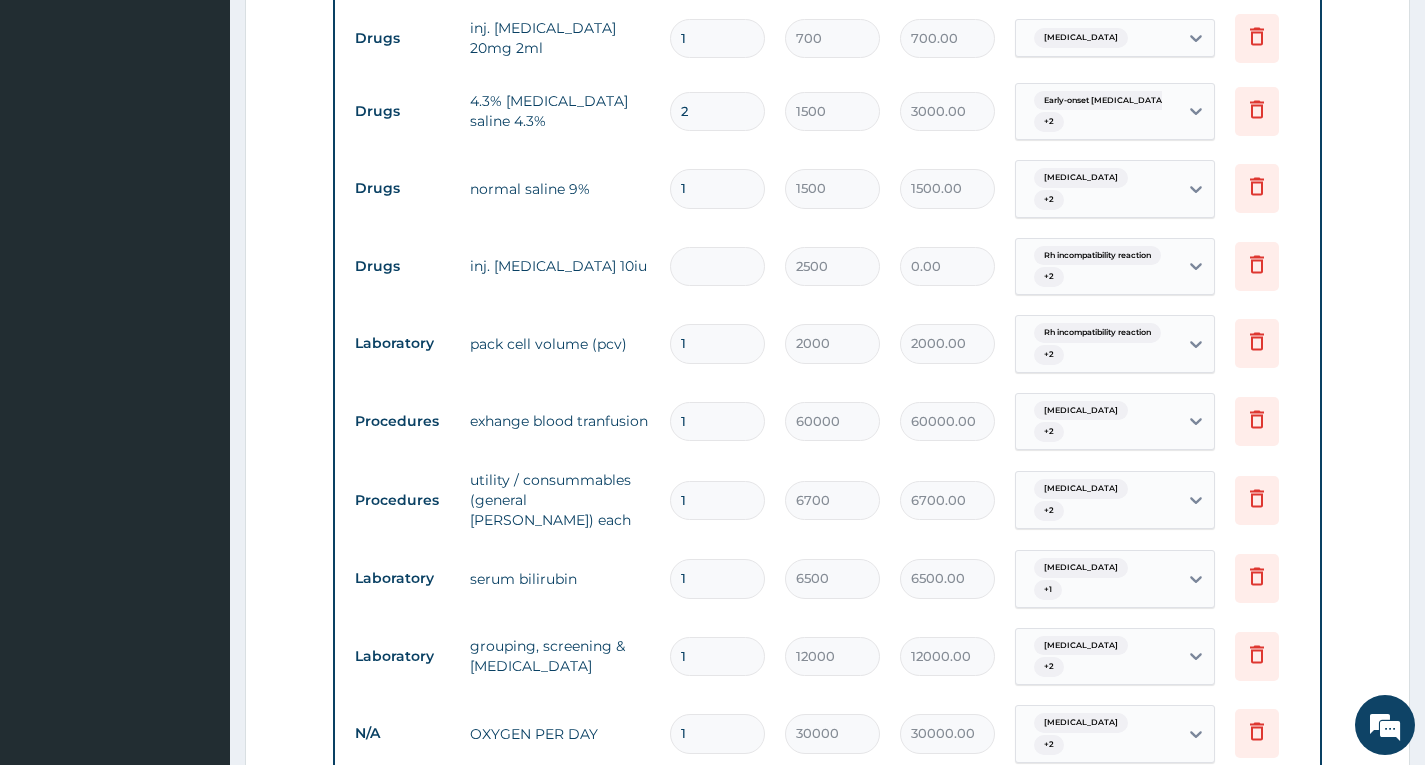 type on "5000.00" 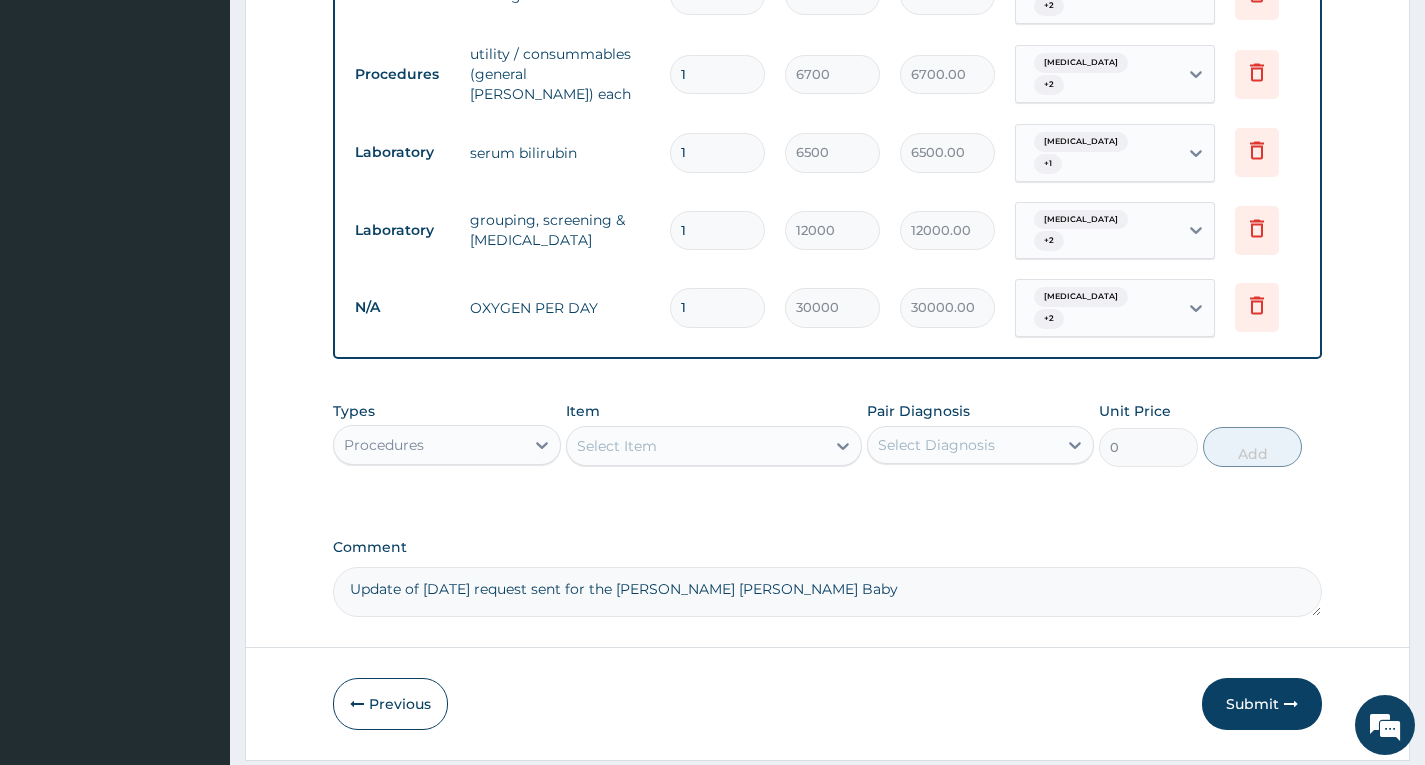 scroll, scrollTop: 1449, scrollLeft: 0, axis: vertical 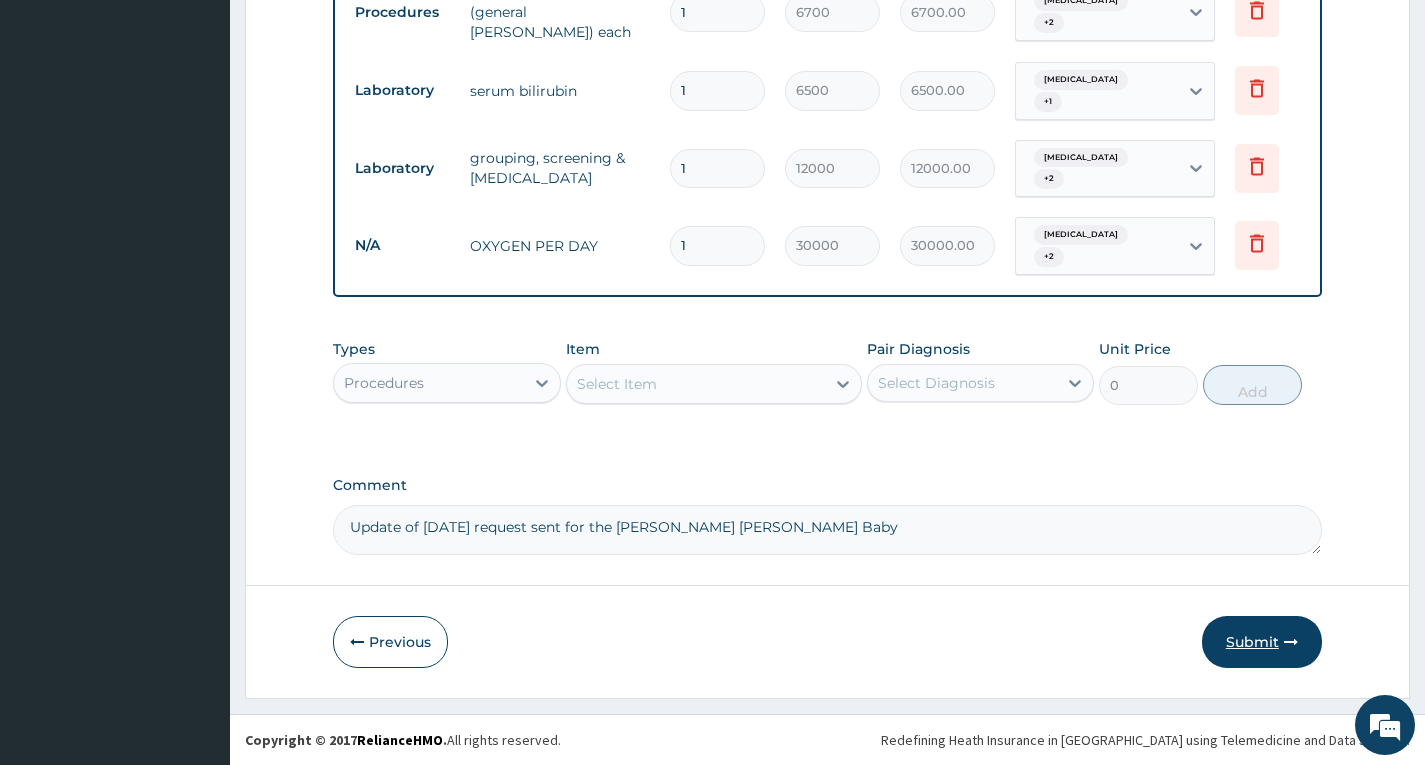 type on "2" 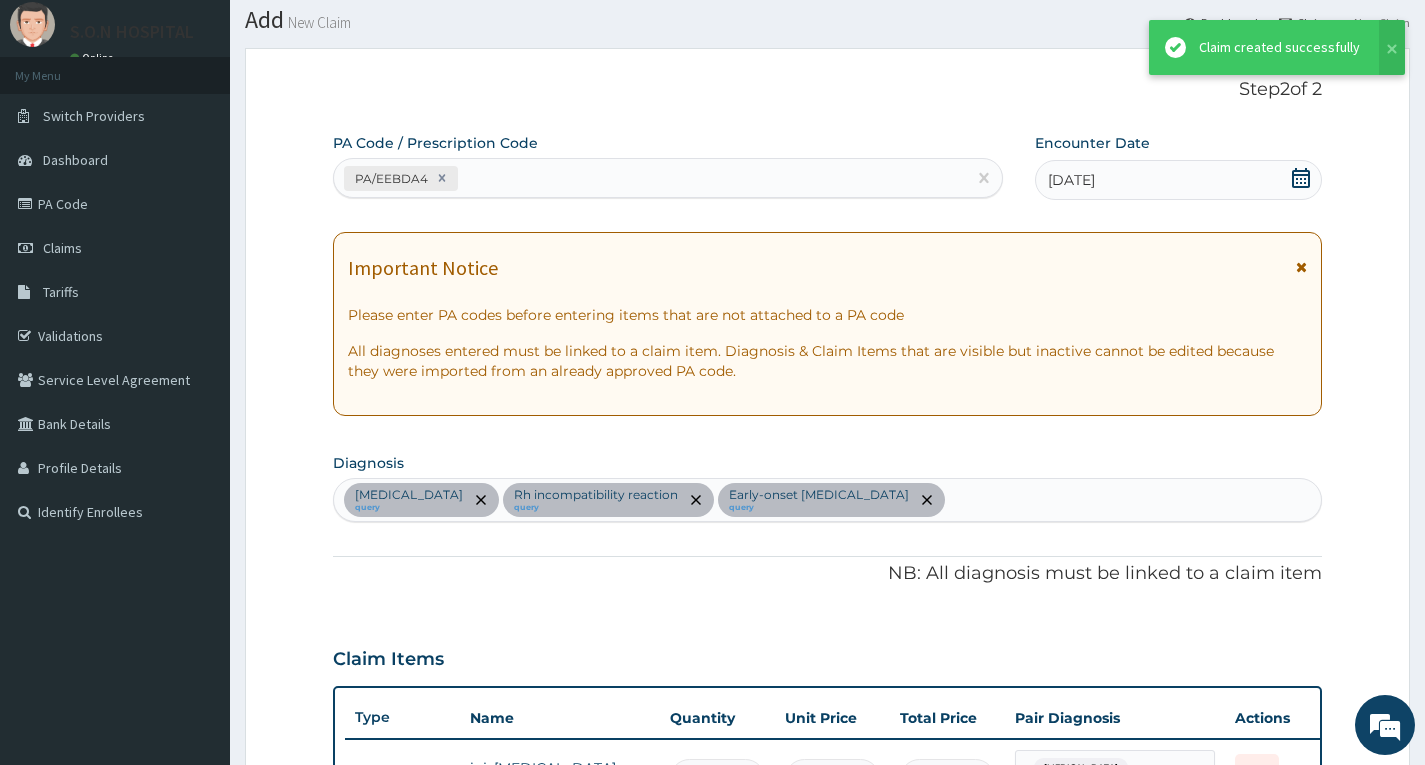 scroll, scrollTop: 1449, scrollLeft: 0, axis: vertical 